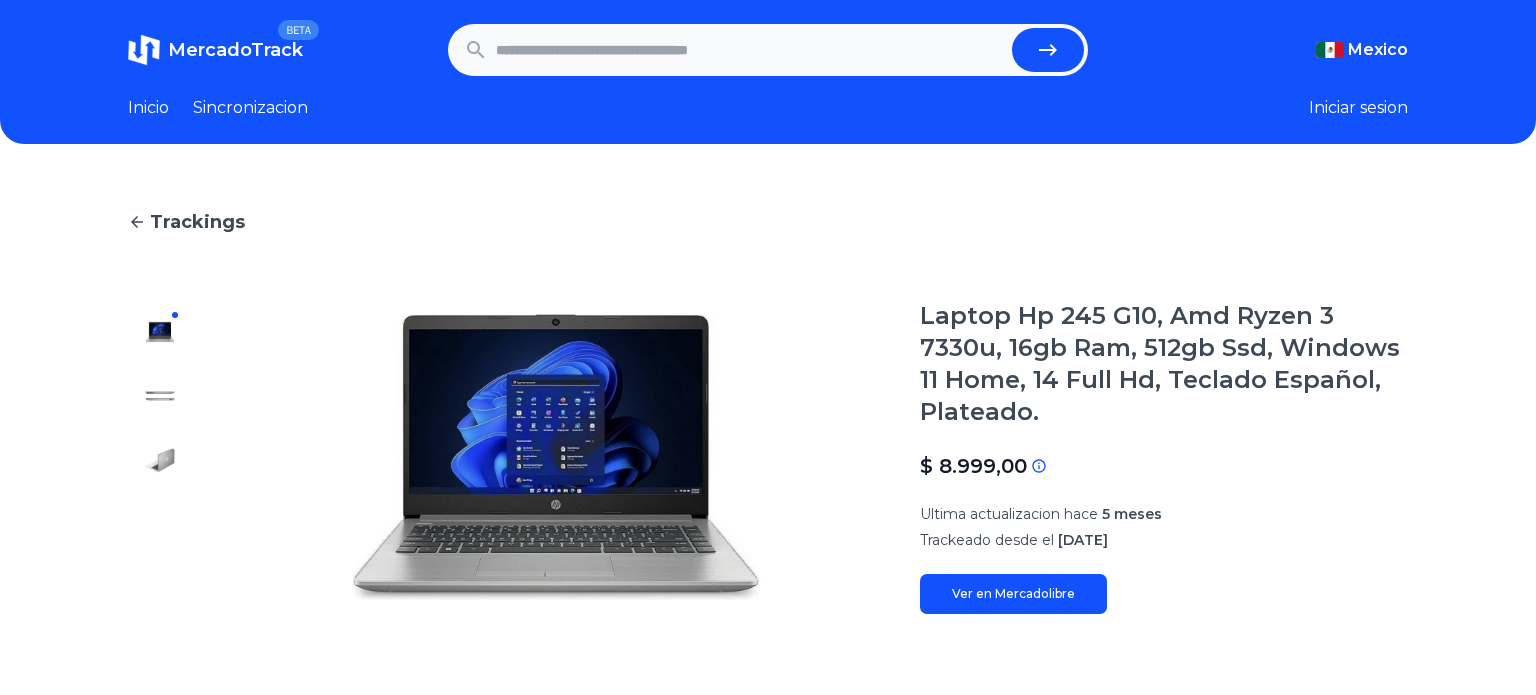 scroll, scrollTop: 0, scrollLeft: 0, axis: both 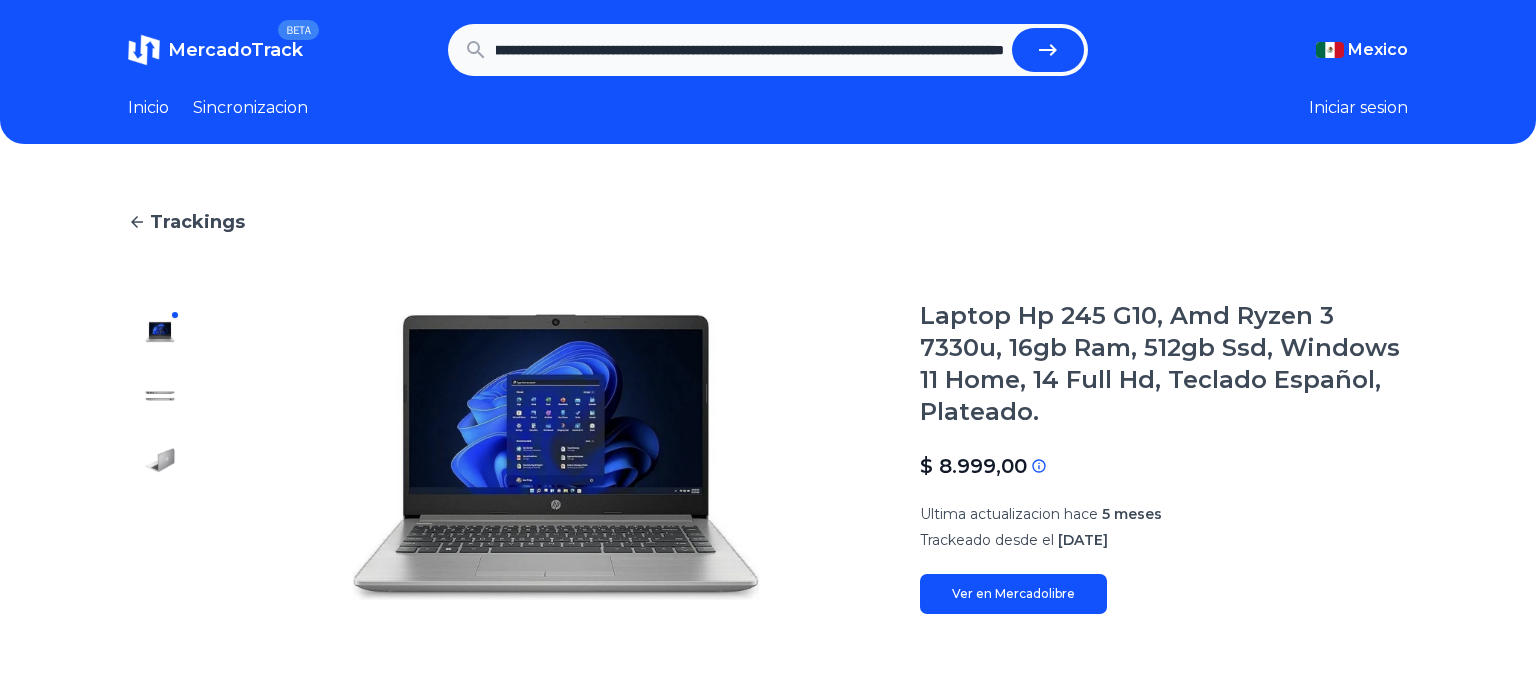 click at bounding box center (1048, 50) 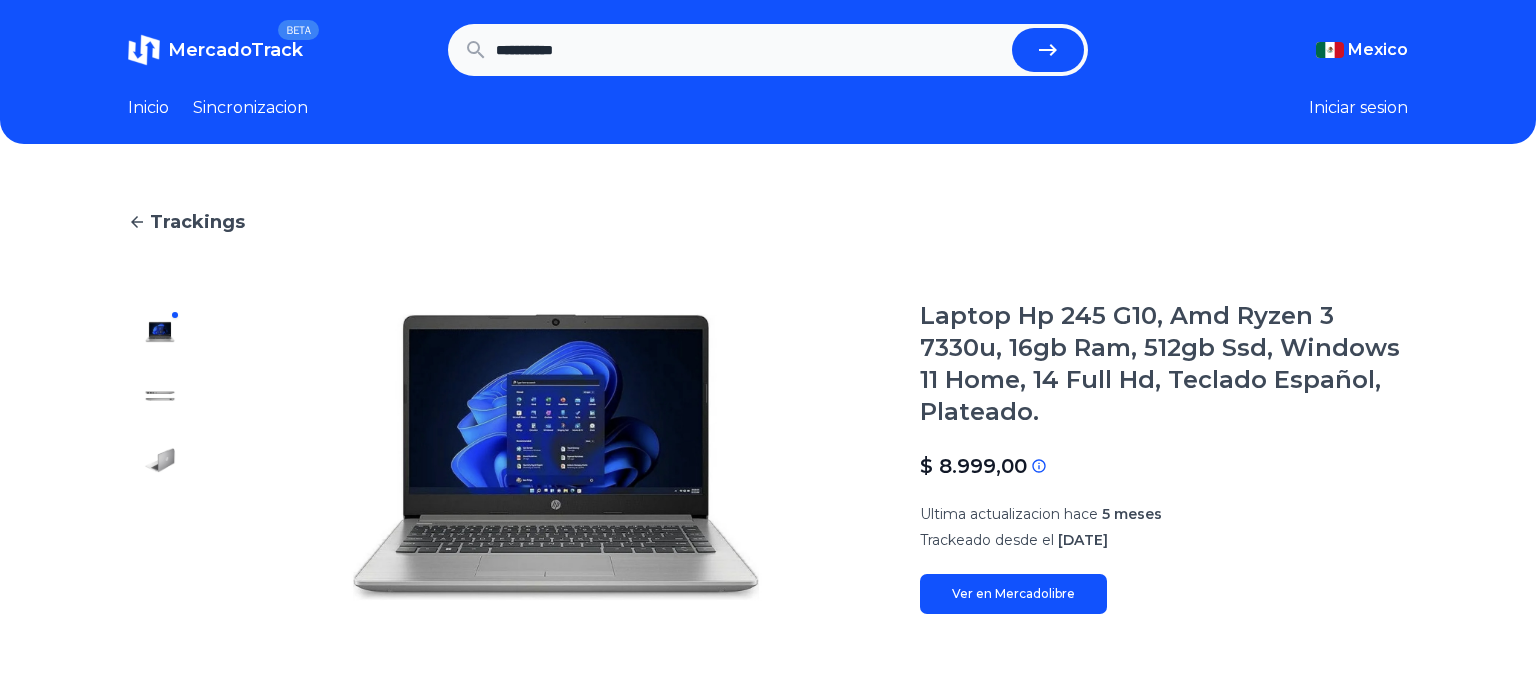 scroll, scrollTop: 0, scrollLeft: 0, axis: both 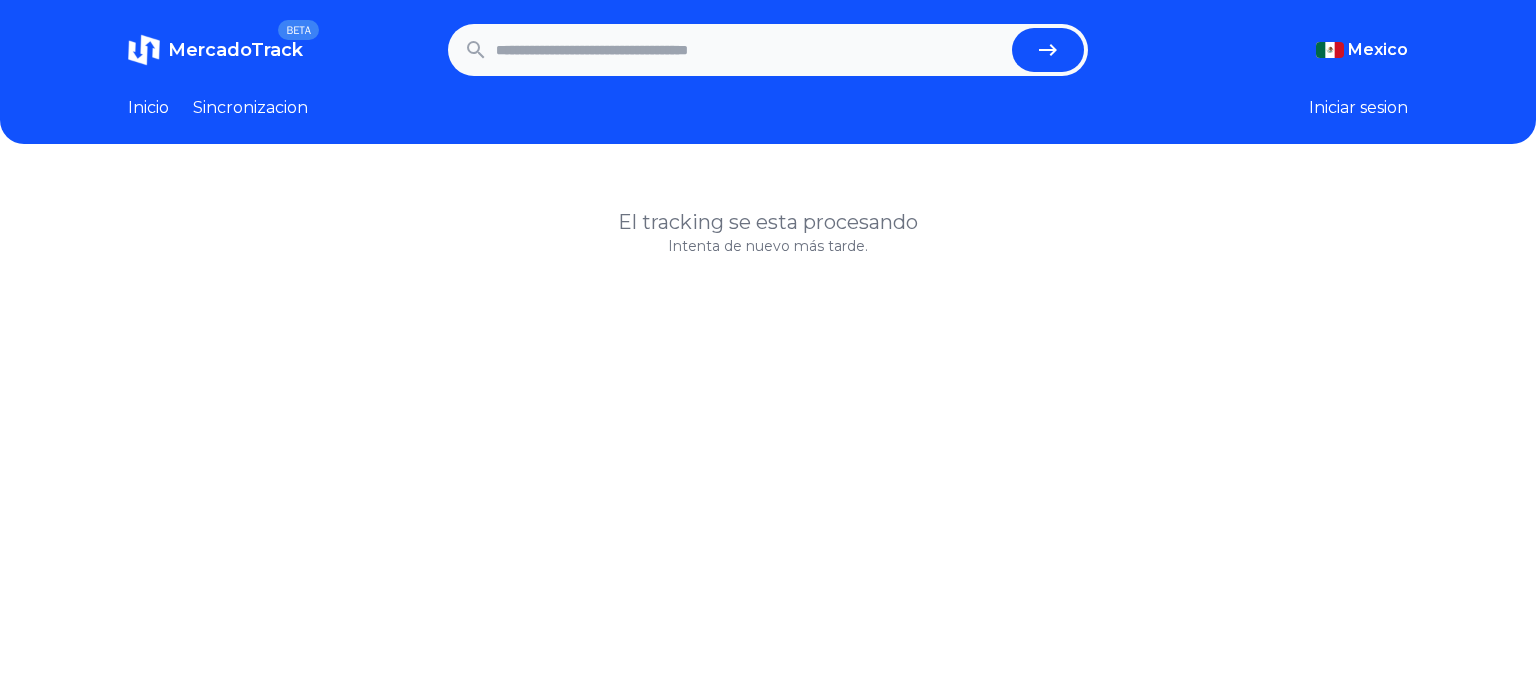 click at bounding box center (750, 50) 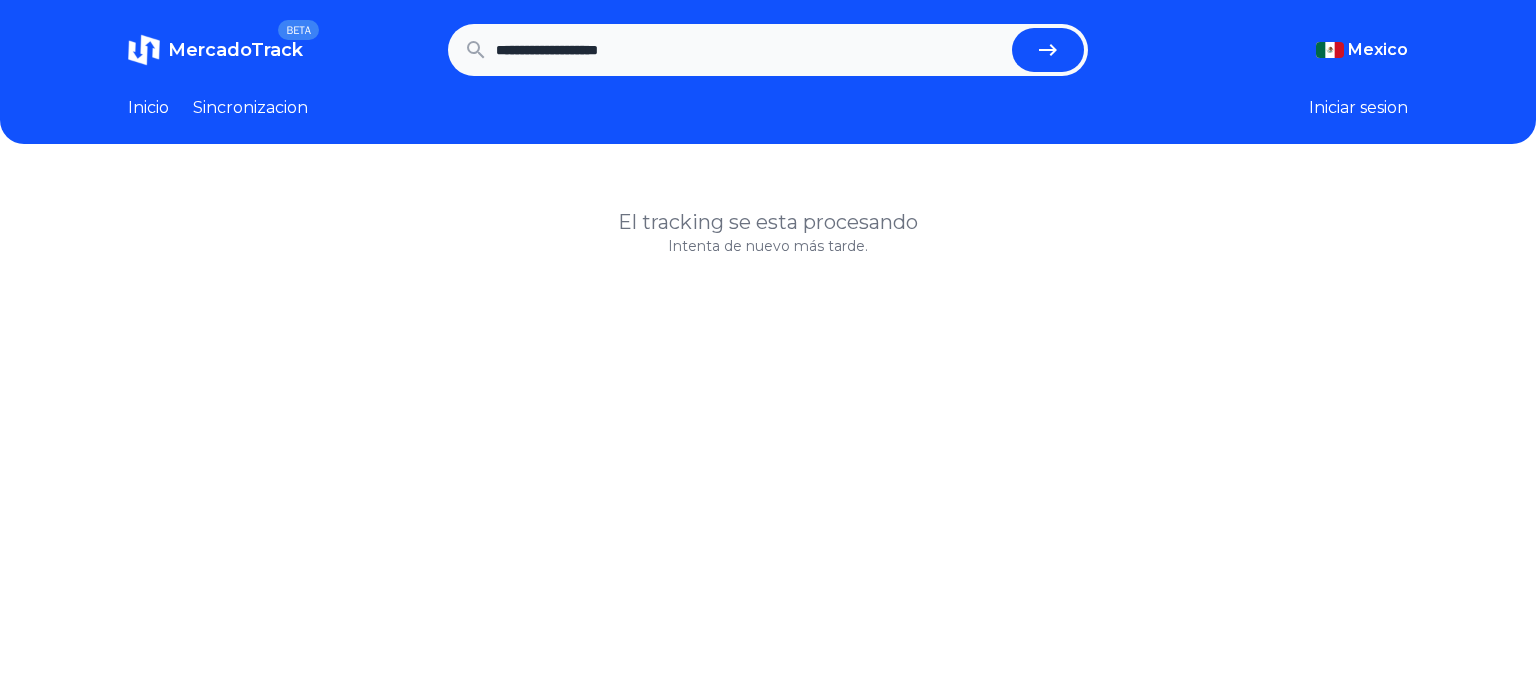 type on "**********" 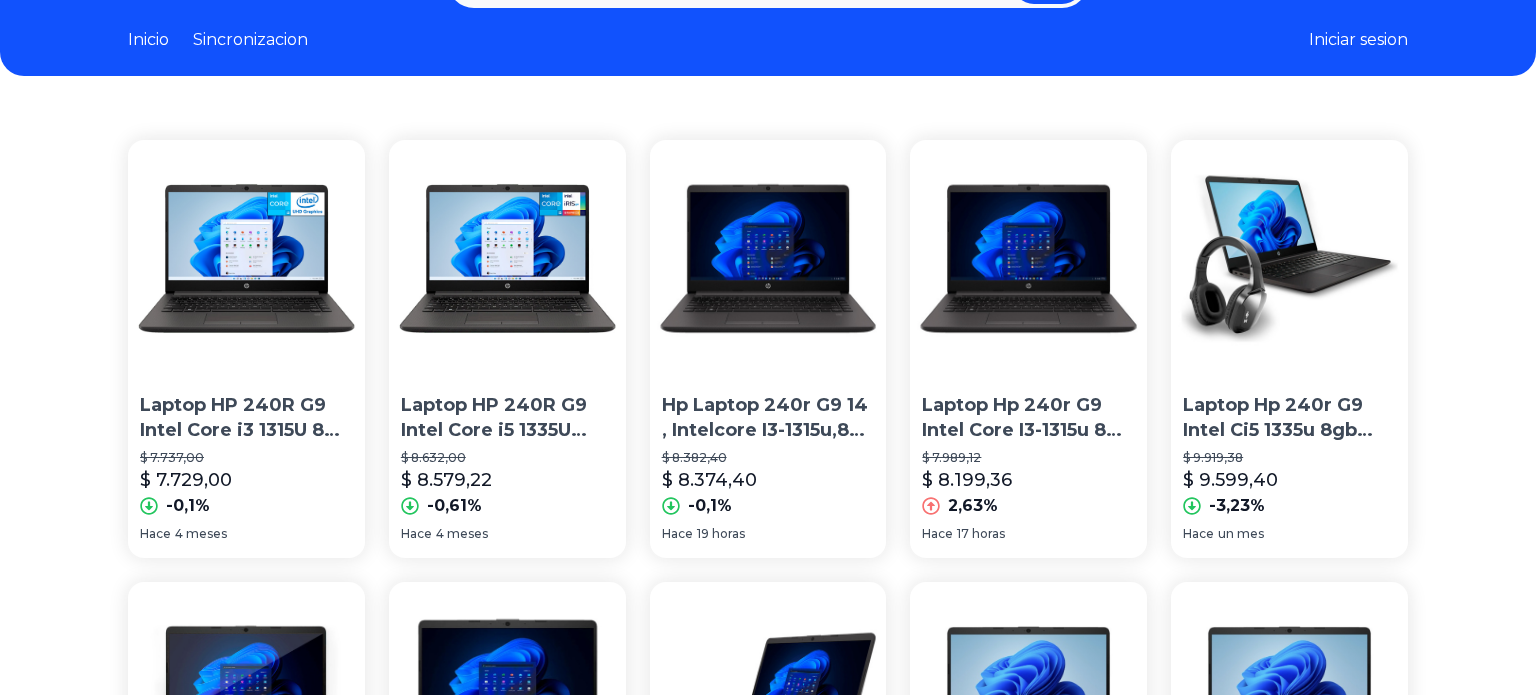scroll, scrollTop: 72, scrollLeft: 0, axis: vertical 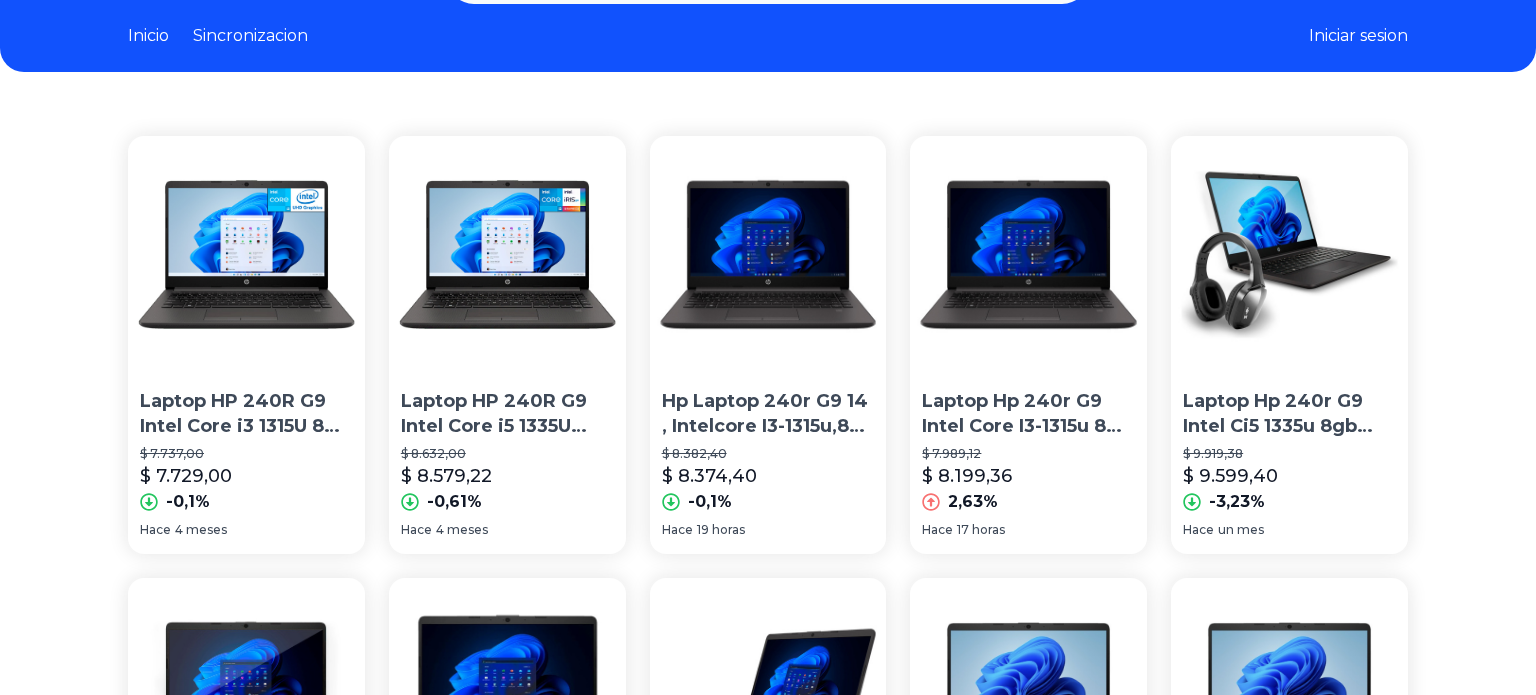 click on "Laptop HP 240R G9 Intel Core i3 1315U 8GB RAM 512GB SSD 14" Windows 11 Home Teclado en Español $ 7.737,00 $ 7.729,00 -0,1%" at bounding box center (246, 448) 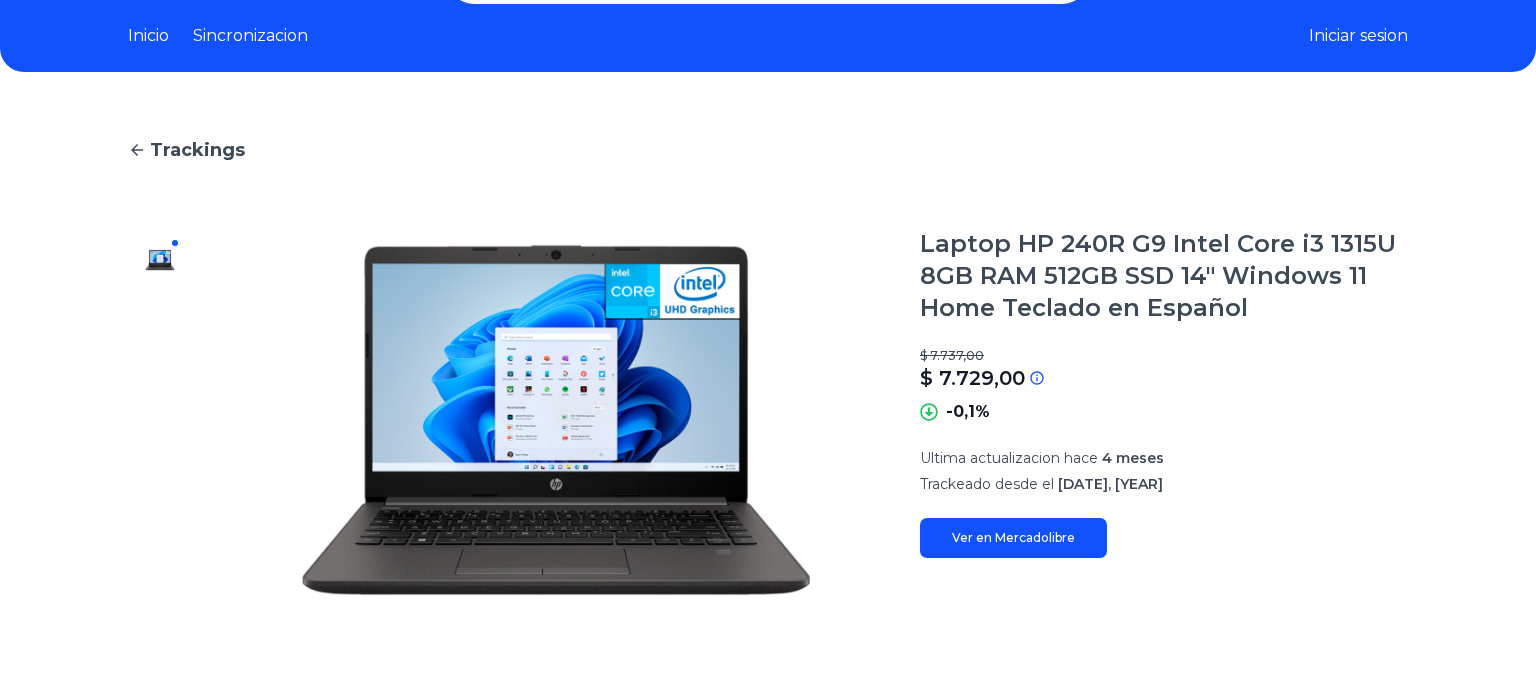 scroll, scrollTop: 227, scrollLeft: 0, axis: vertical 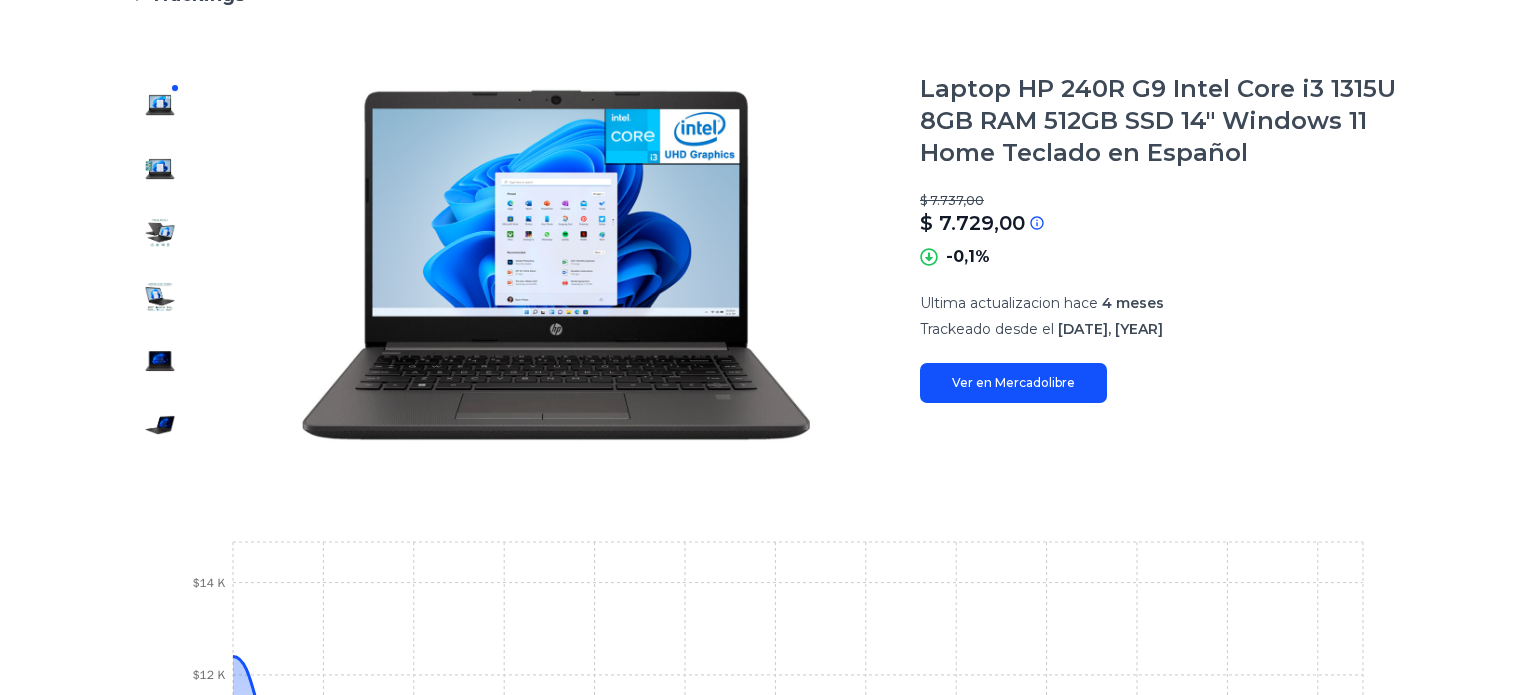 click on "Ver en Mercadolibre" at bounding box center (1013, 383) 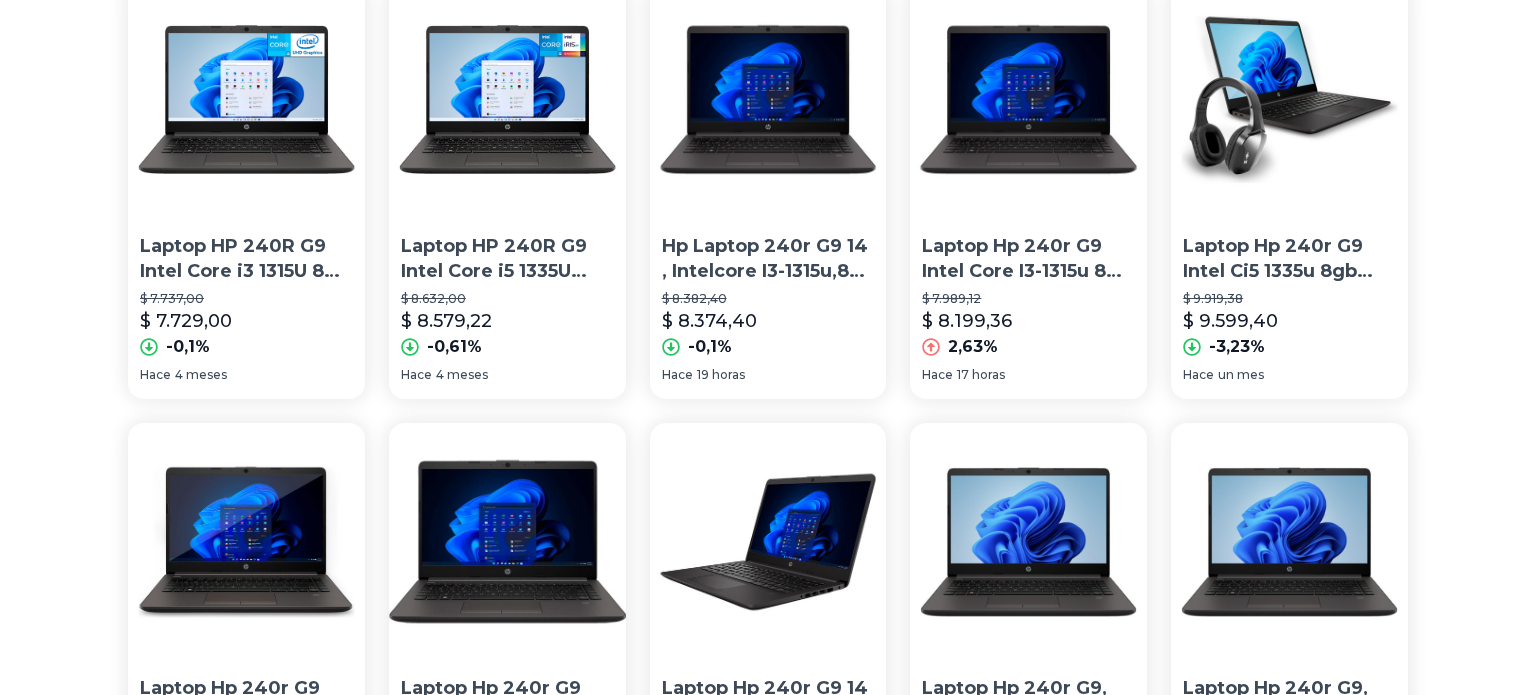 scroll, scrollTop: 72, scrollLeft: 0, axis: vertical 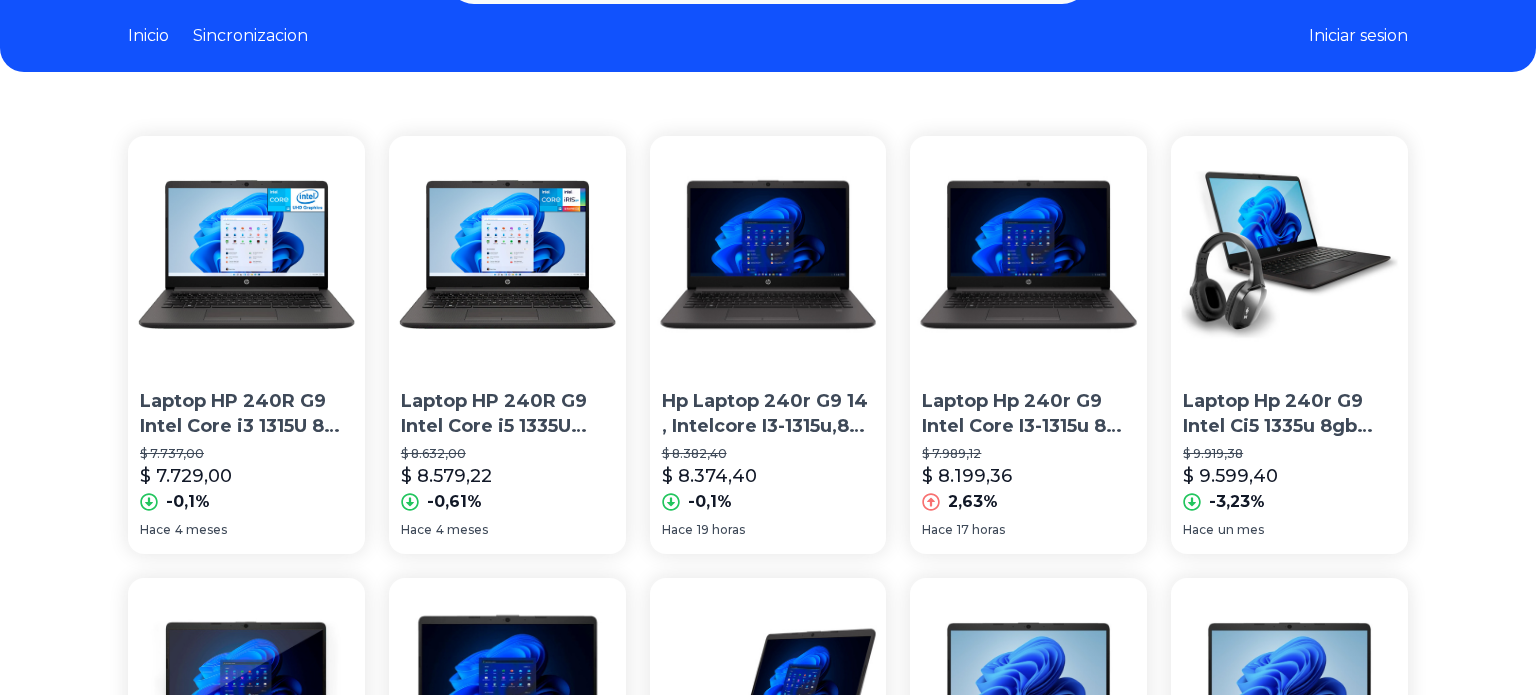 click on "Laptop HP 240R G9 Intel Core i5 1335U 8GB RAM 512GB SSD 14" Windows 11 Home Teclado en Español" at bounding box center [507, 414] 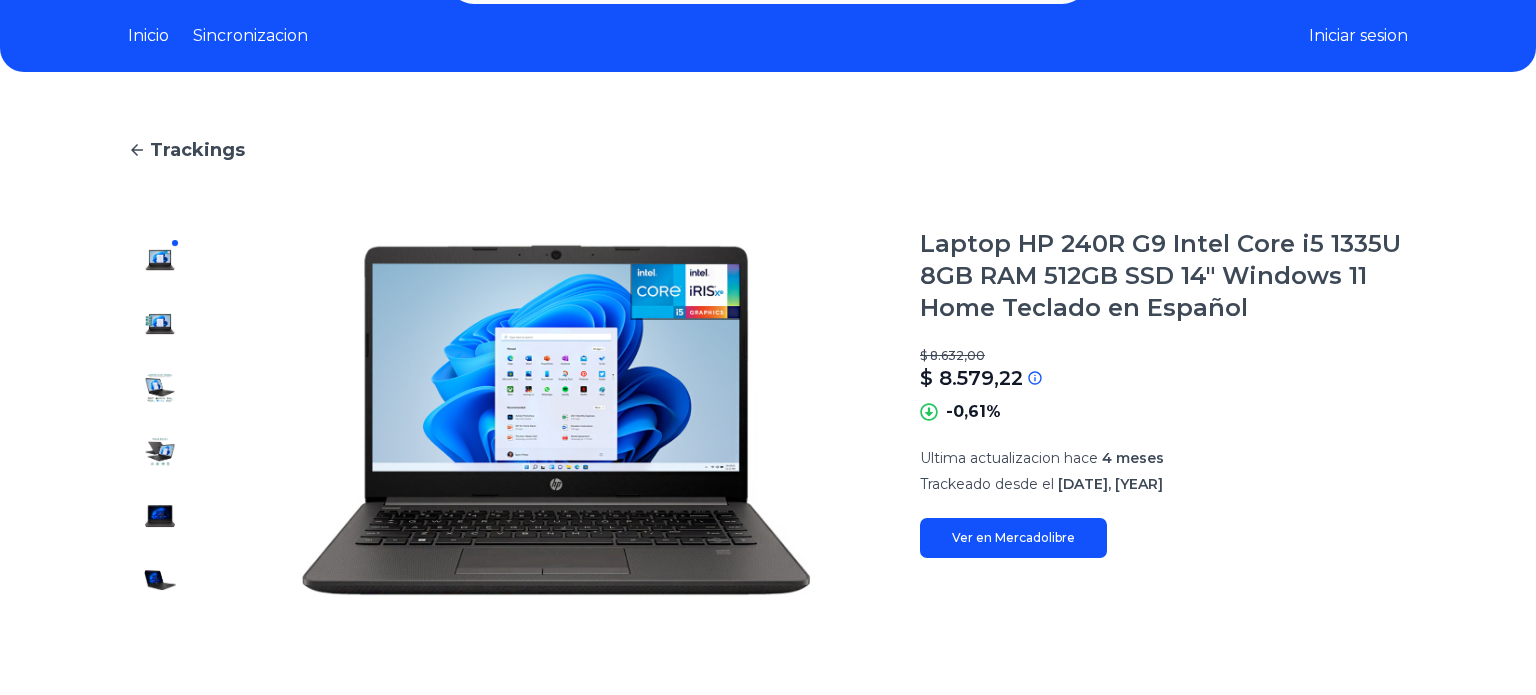 type on "**********" 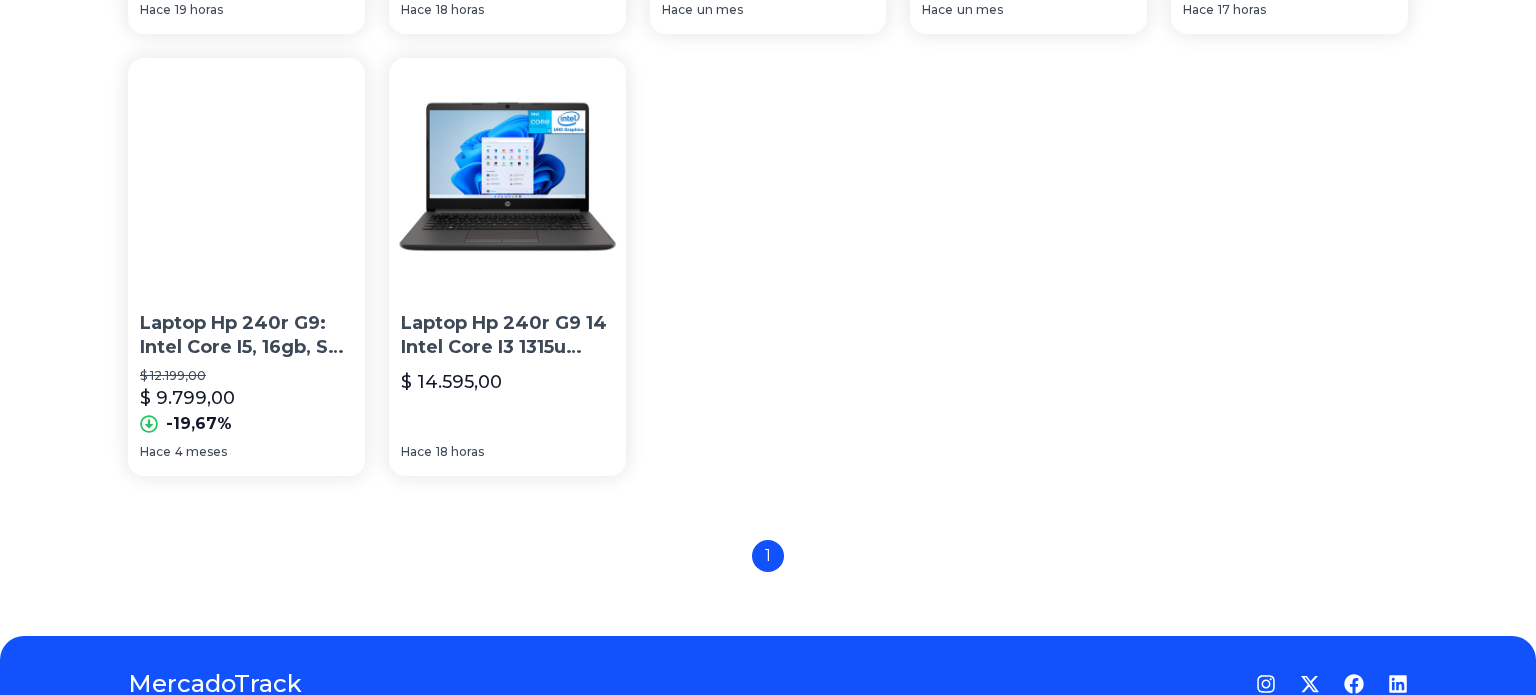 scroll, scrollTop: 1467, scrollLeft: 0, axis: vertical 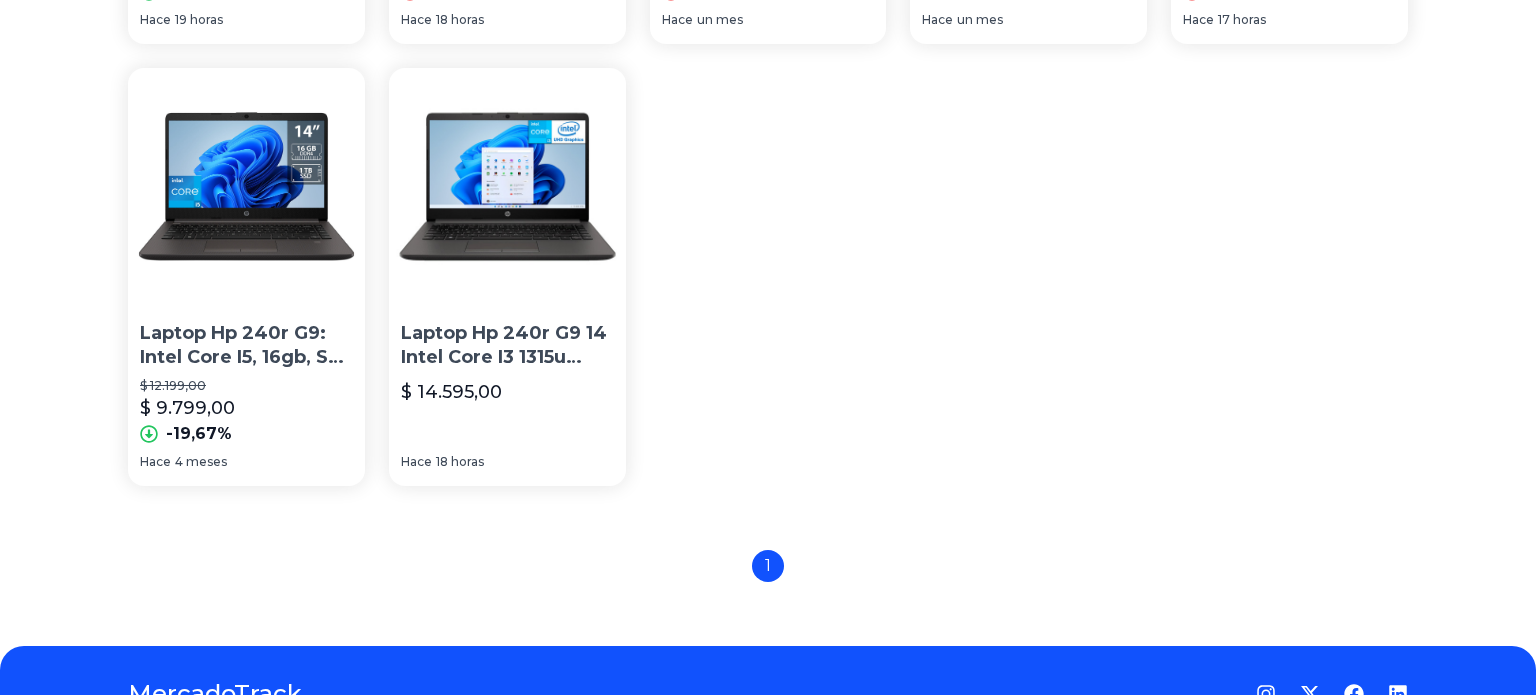 click on "Laptop Hp 240r G9 14  Intel Core I3 1315u Ram 8gb, 512 Gb" at bounding box center (507, 346) 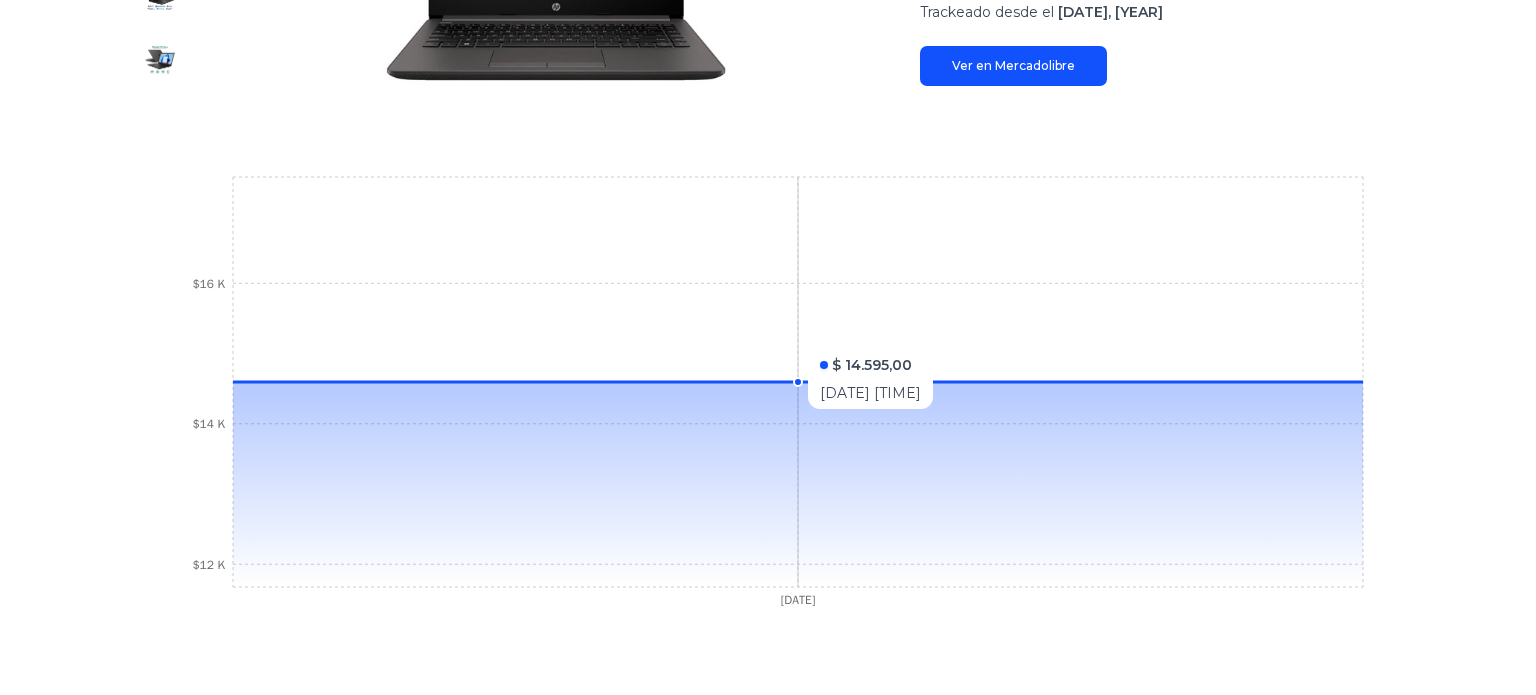 scroll, scrollTop: 0, scrollLeft: 0, axis: both 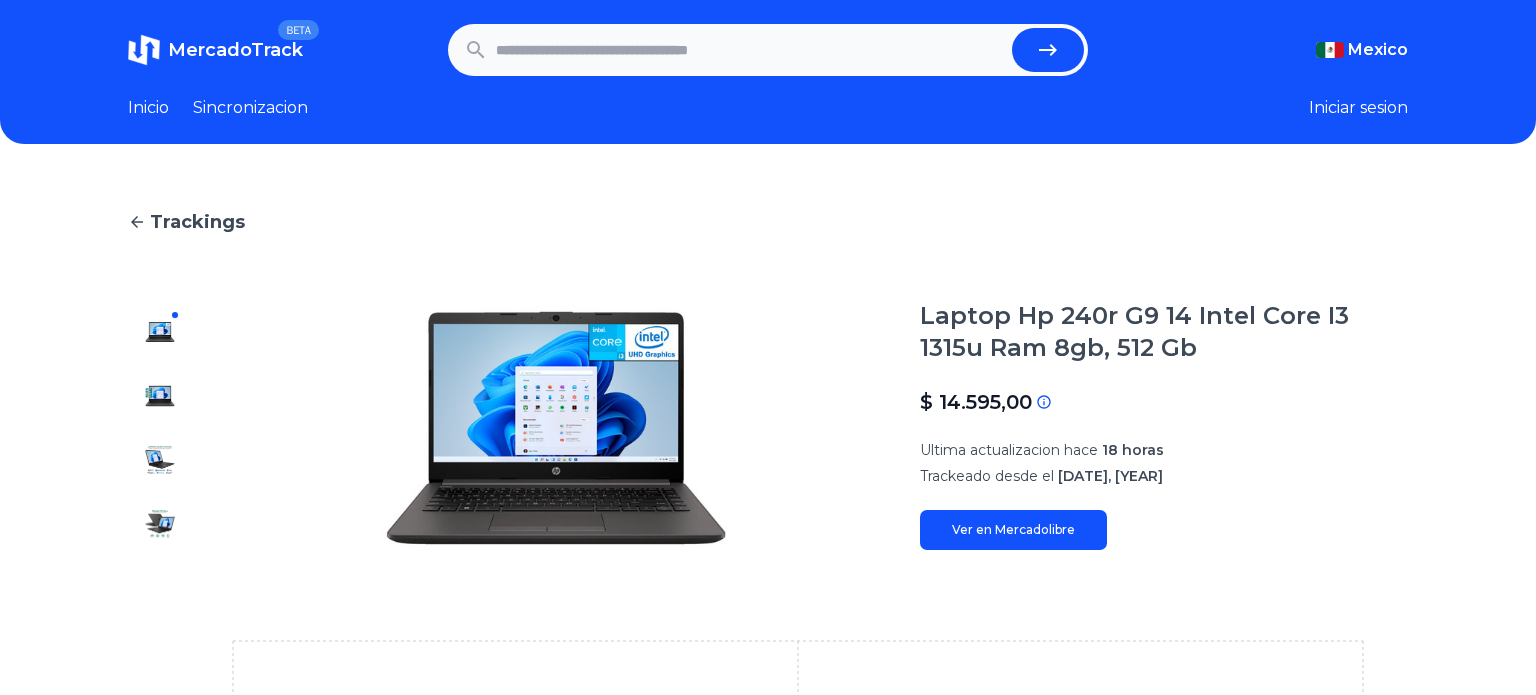 type on "**********" 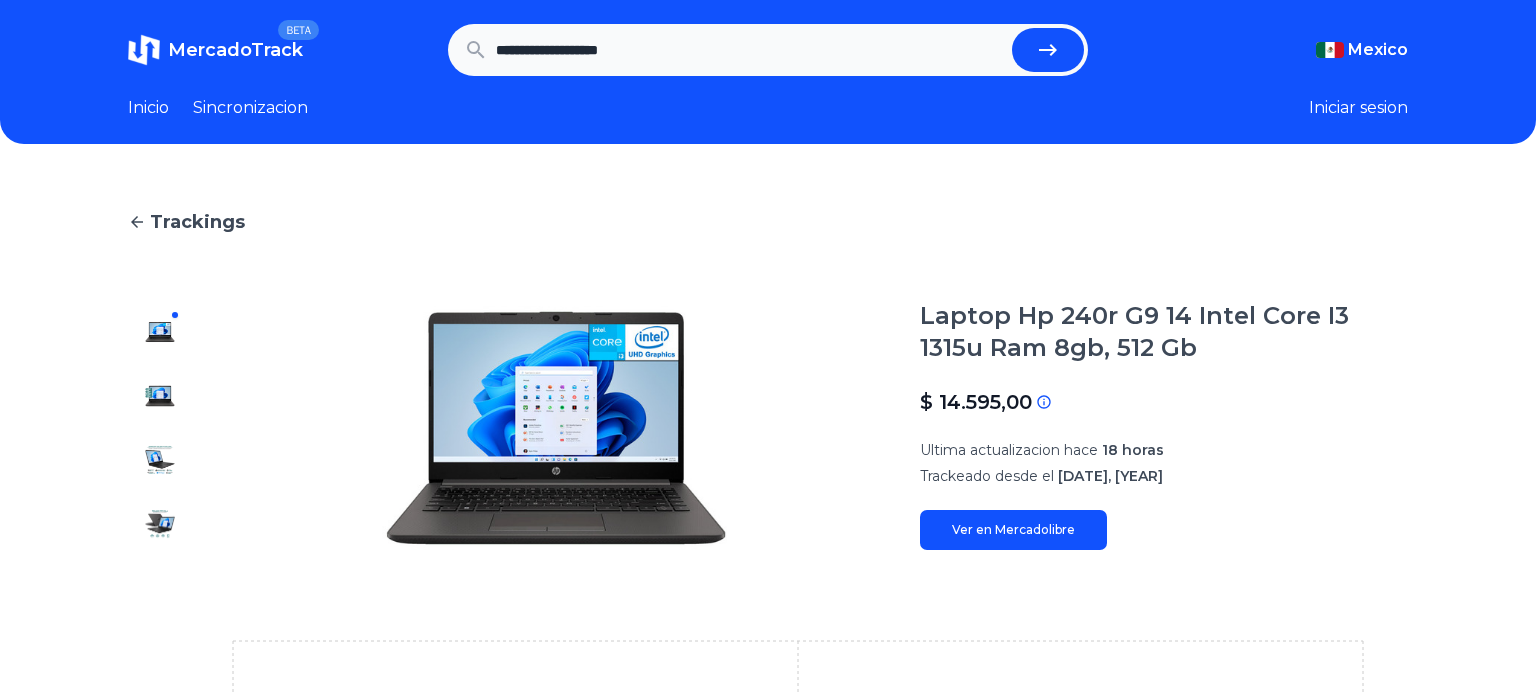 scroll, scrollTop: 1467, scrollLeft: 0, axis: vertical 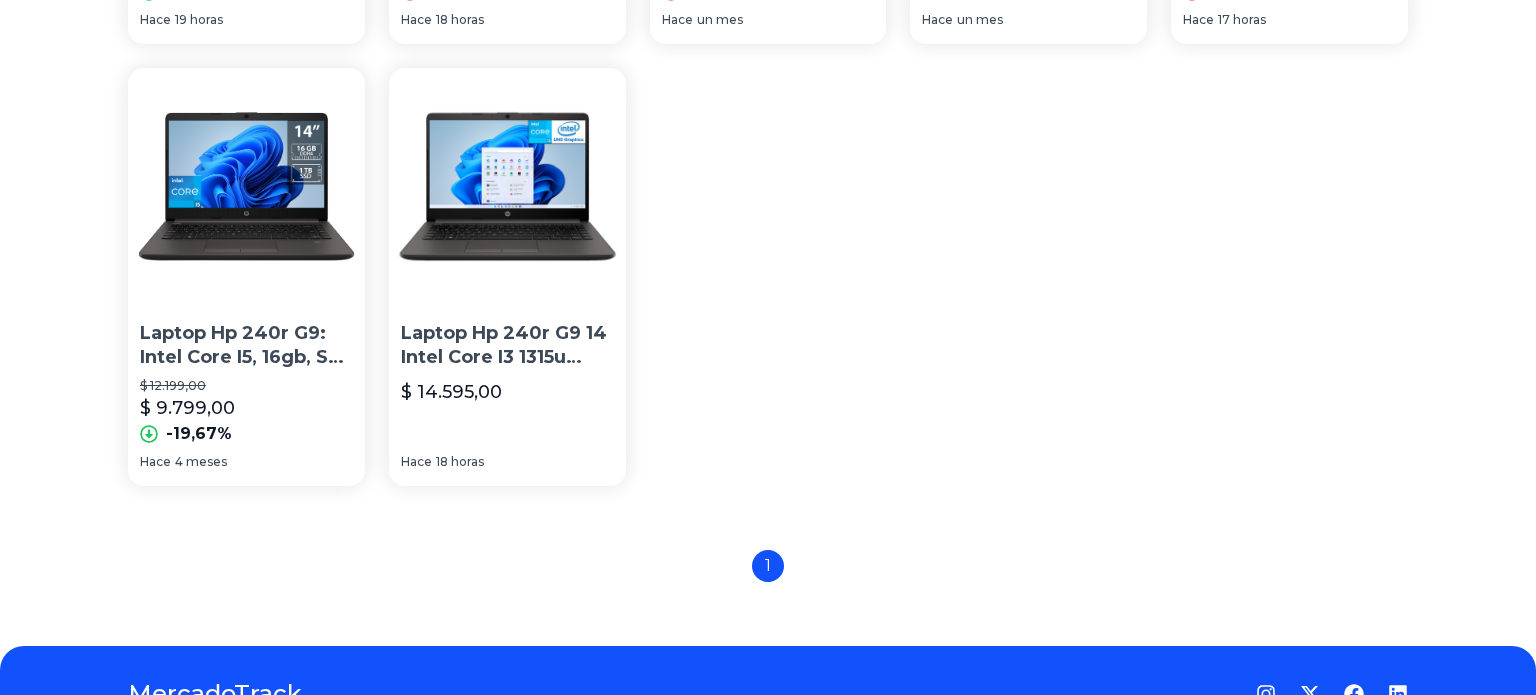 click on "Laptop Hp 240r G9: Intel Core I5, 16gb, Ssd 1tb, 14 , W11h Color Negro" at bounding box center (246, 346) 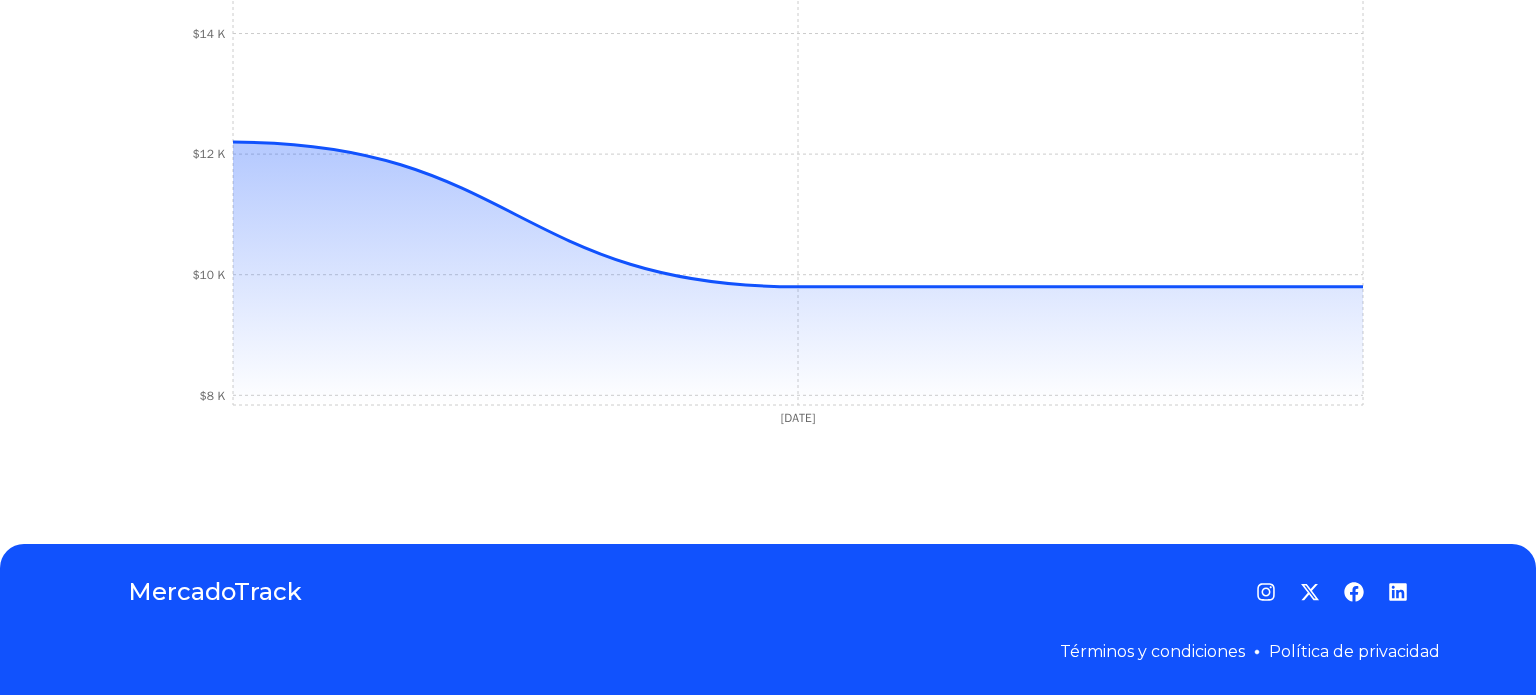 scroll, scrollTop: 0, scrollLeft: 0, axis: both 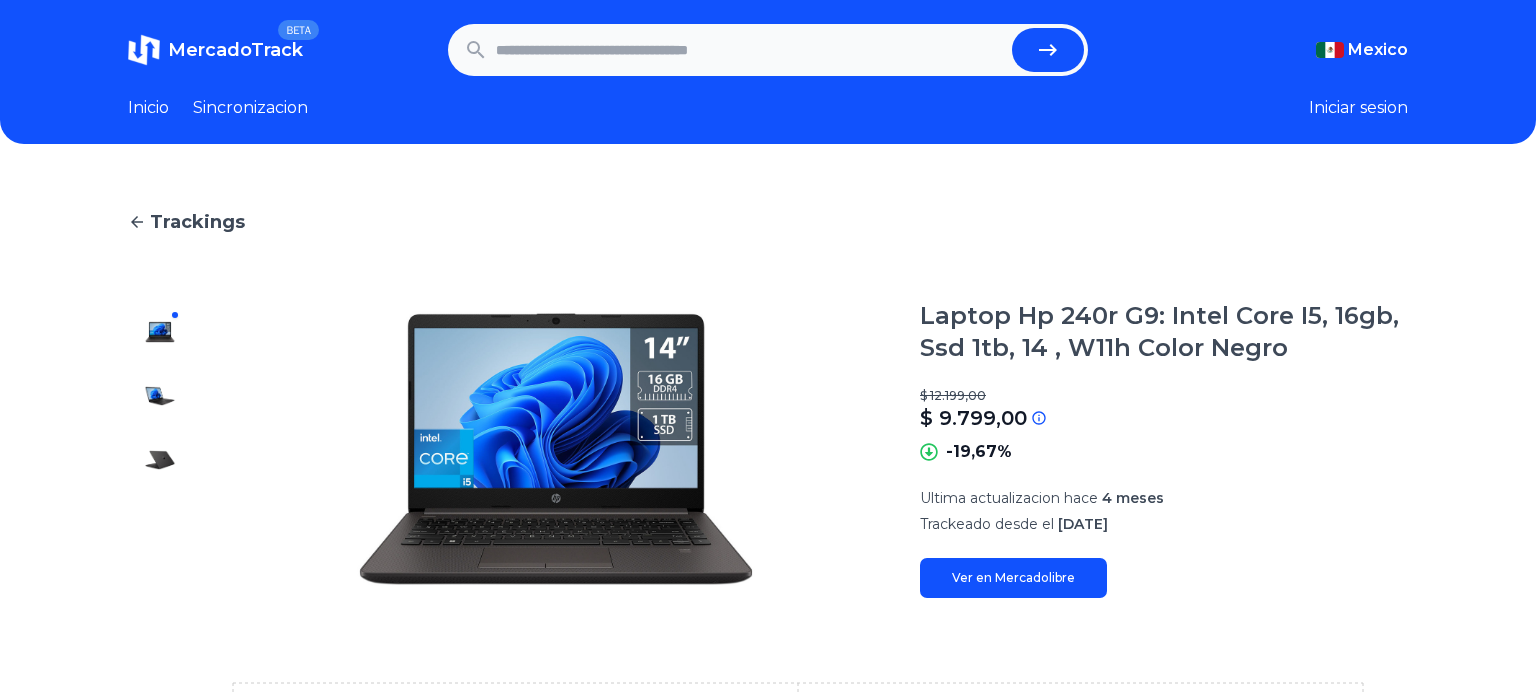 click on "Ver en Mercadolibre" at bounding box center (1013, 578) 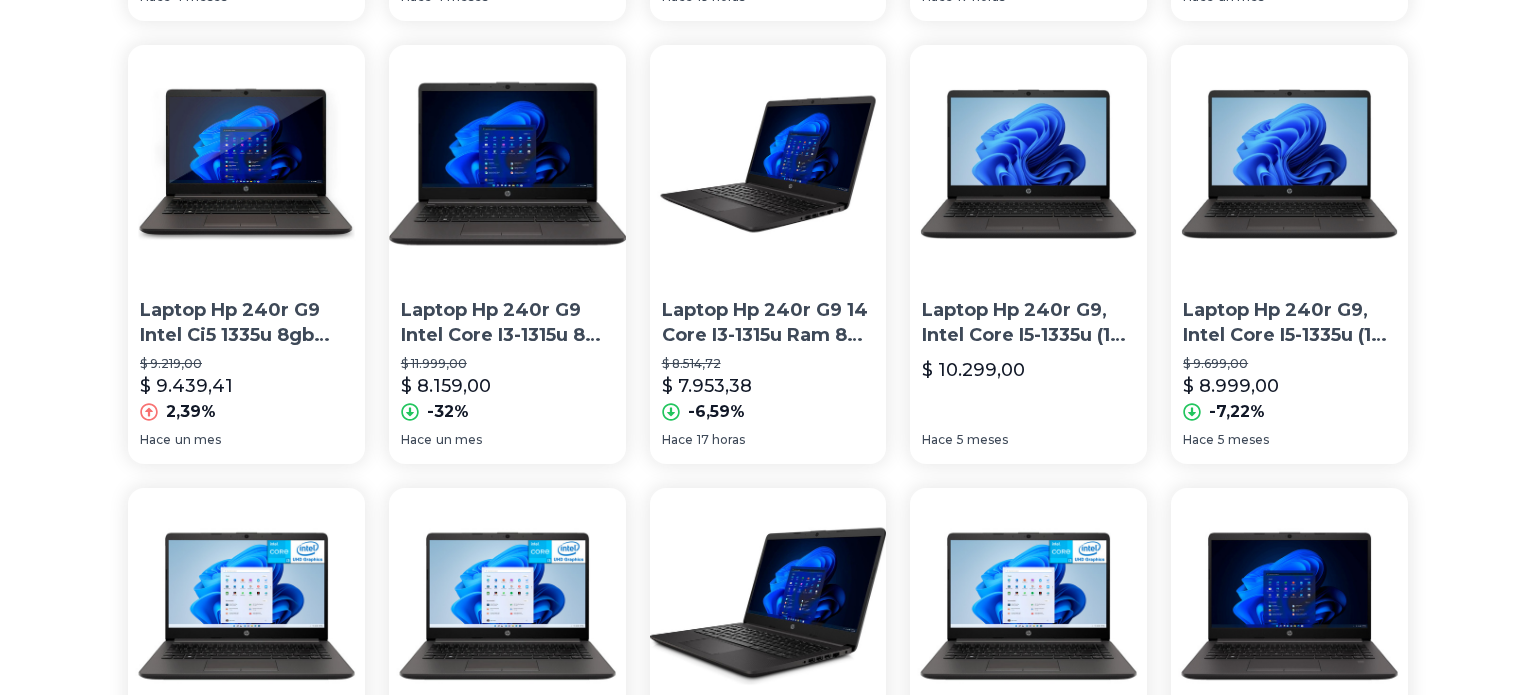scroll, scrollTop: 0, scrollLeft: 0, axis: both 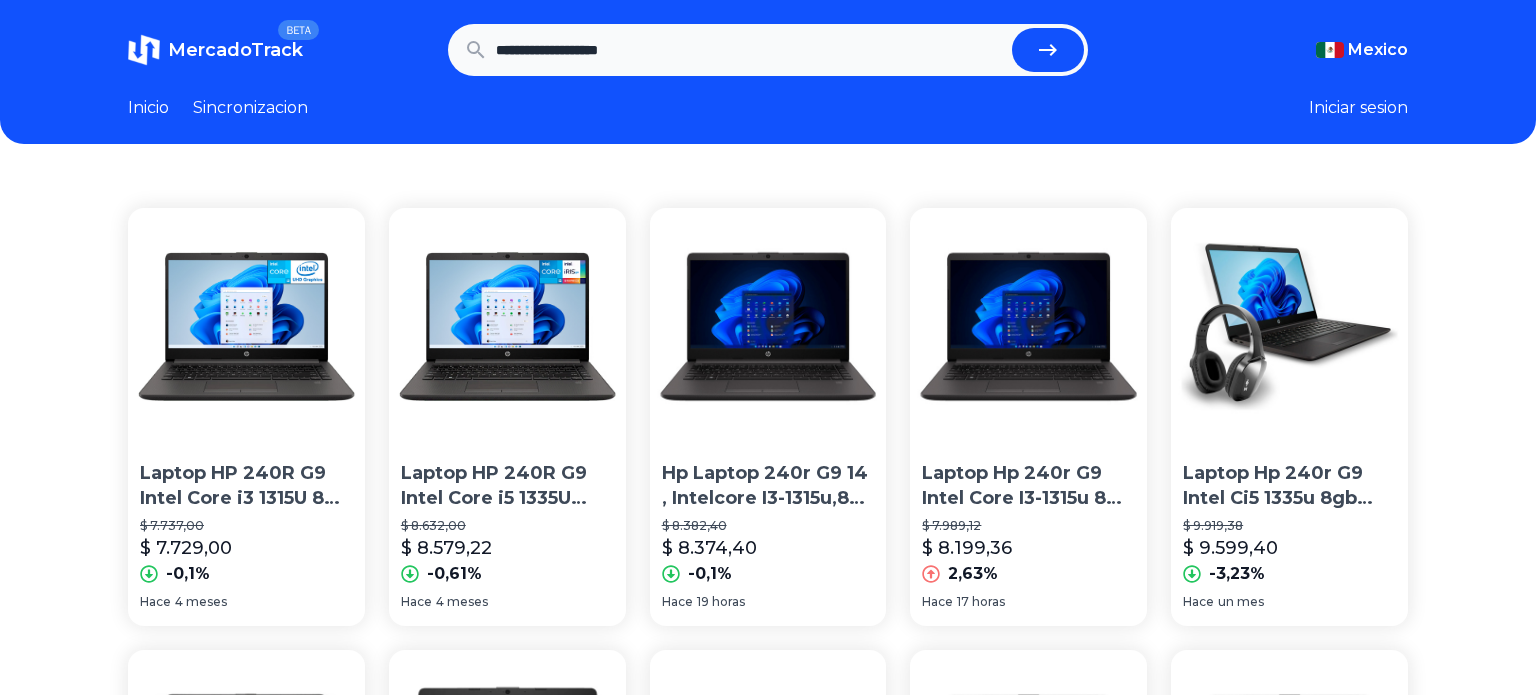 click on "Hp Laptop 240r G9 14 , Intelcore I3-1315u,8gb Ram, 512gb Ssd" at bounding box center (768, 486) 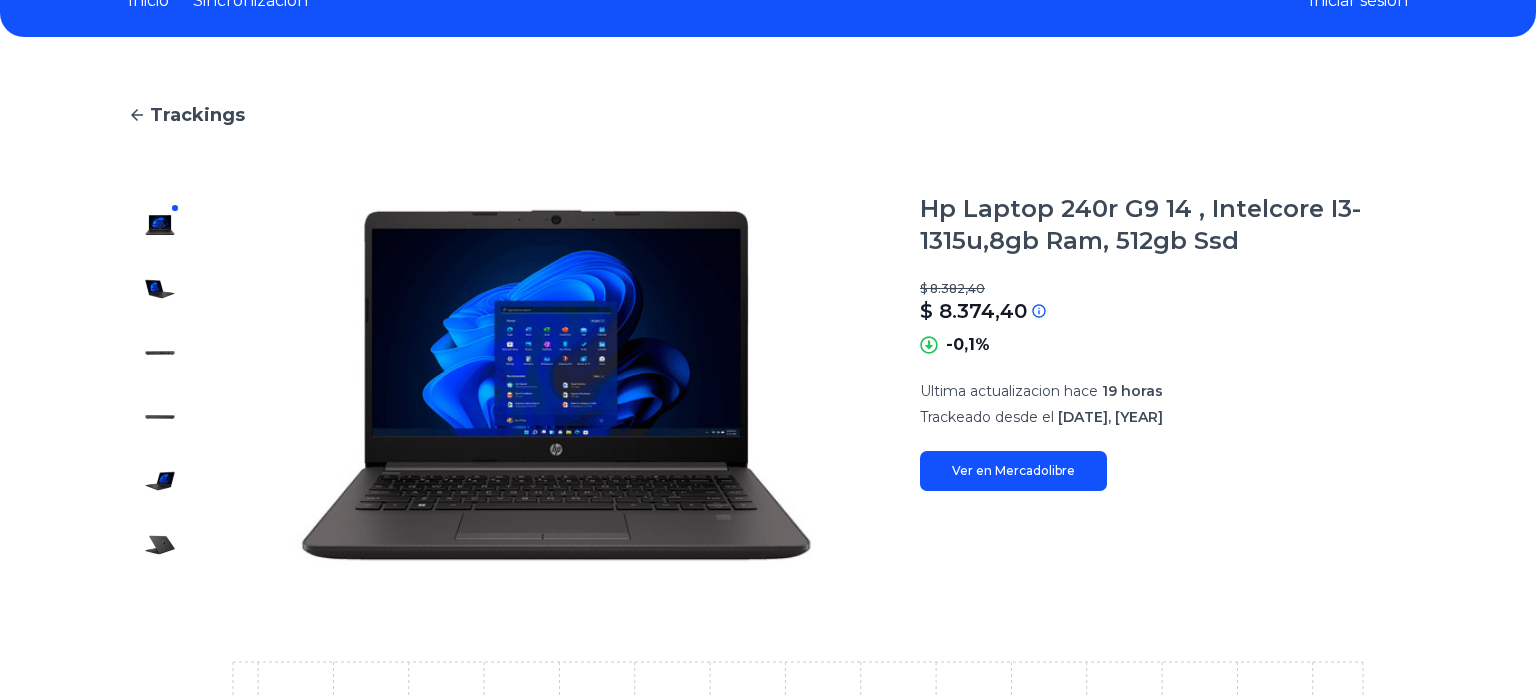 scroll, scrollTop: 89, scrollLeft: 0, axis: vertical 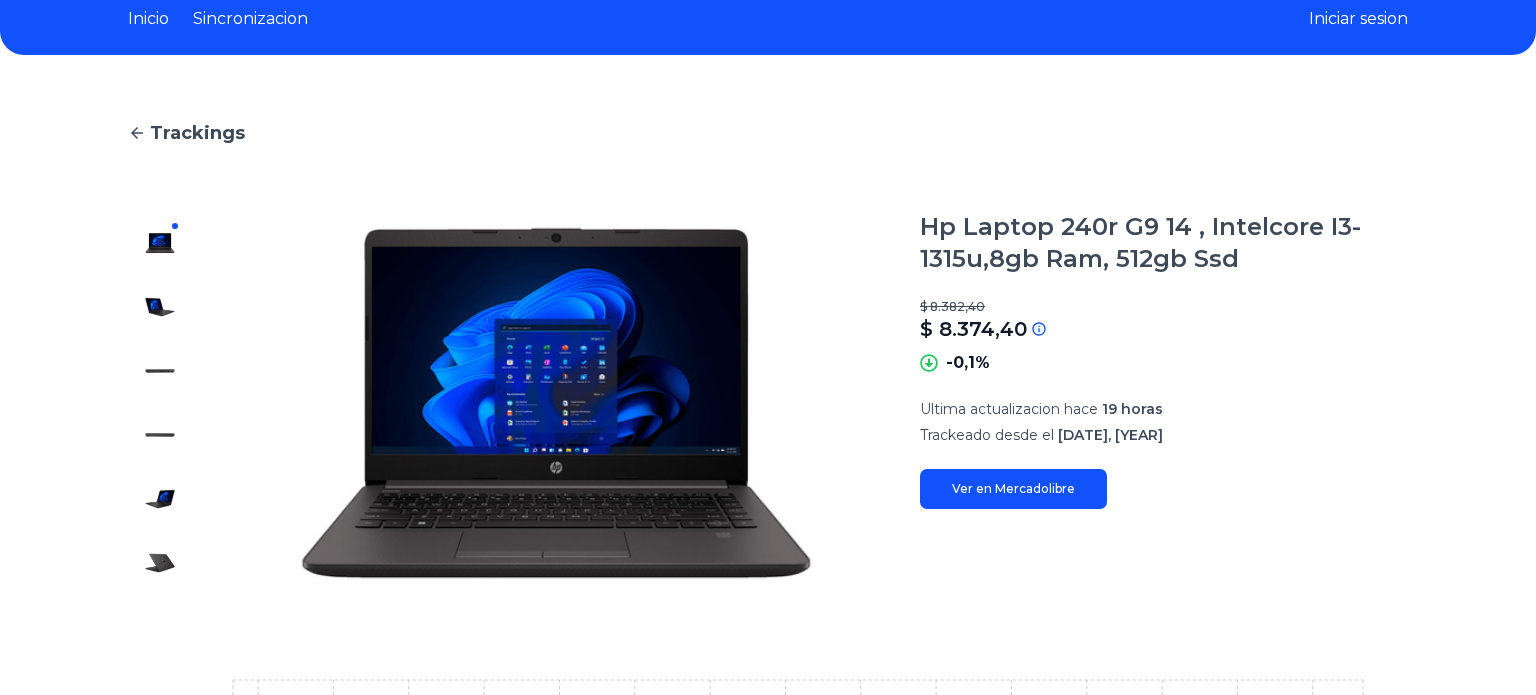 click on "Ver en Mercadolibre" at bounding box center (1013, 489) 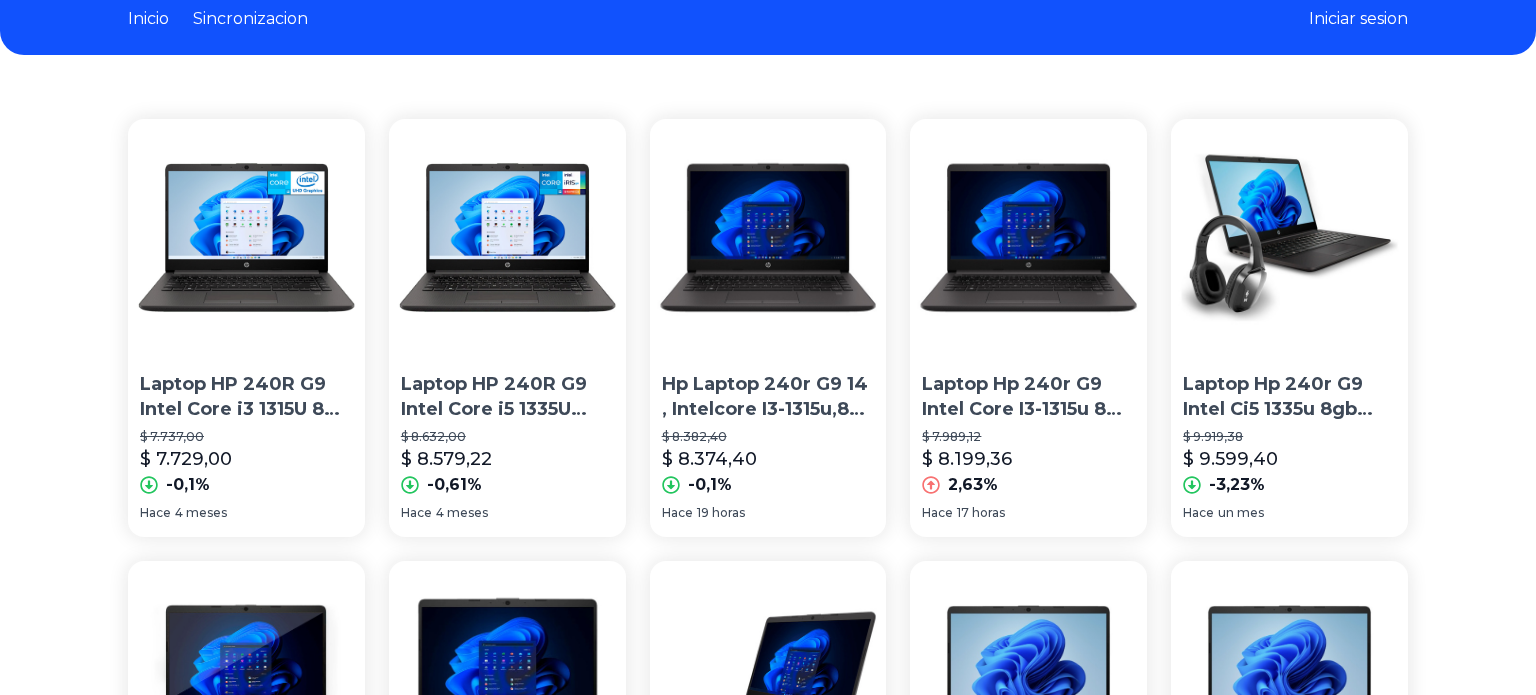 scroll, scrollTop: 0, scrollLeft: 0, axis: both 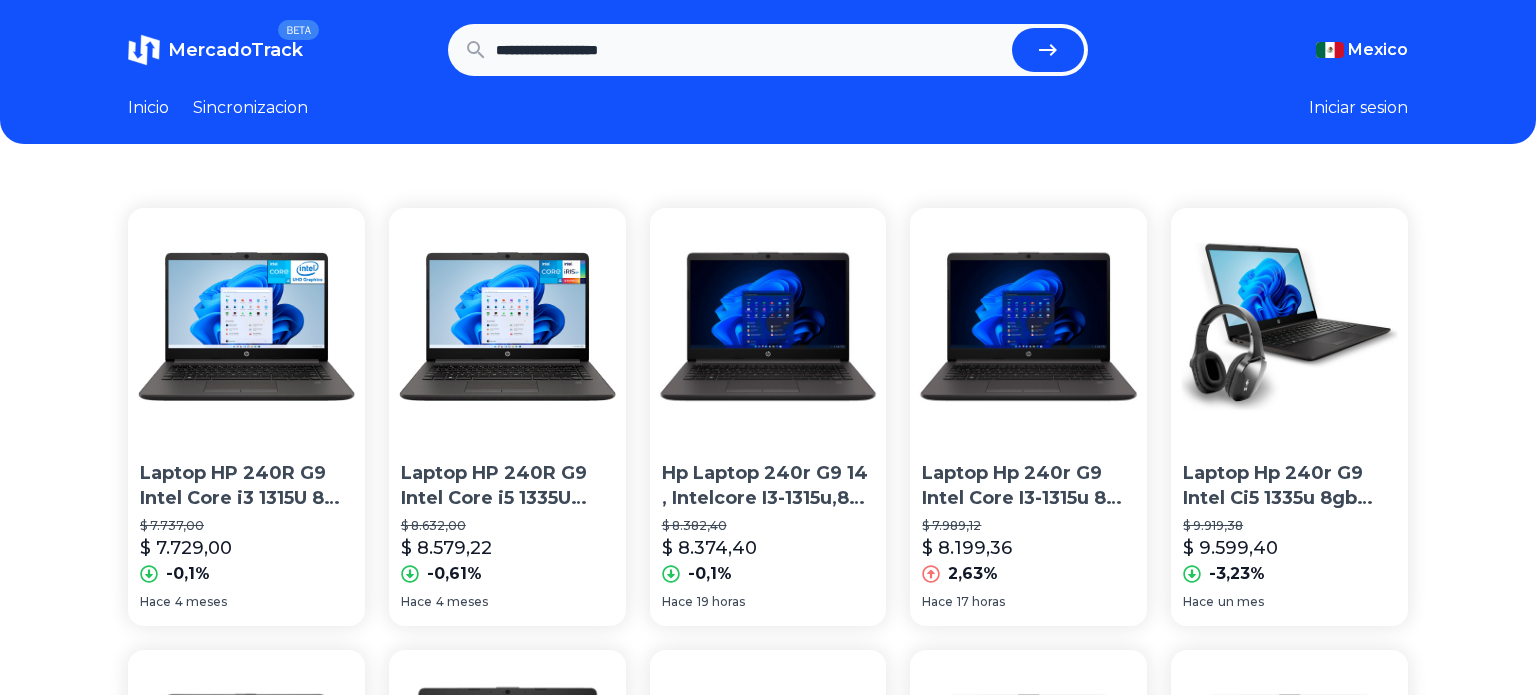 click at bounding box center (1028, 326) 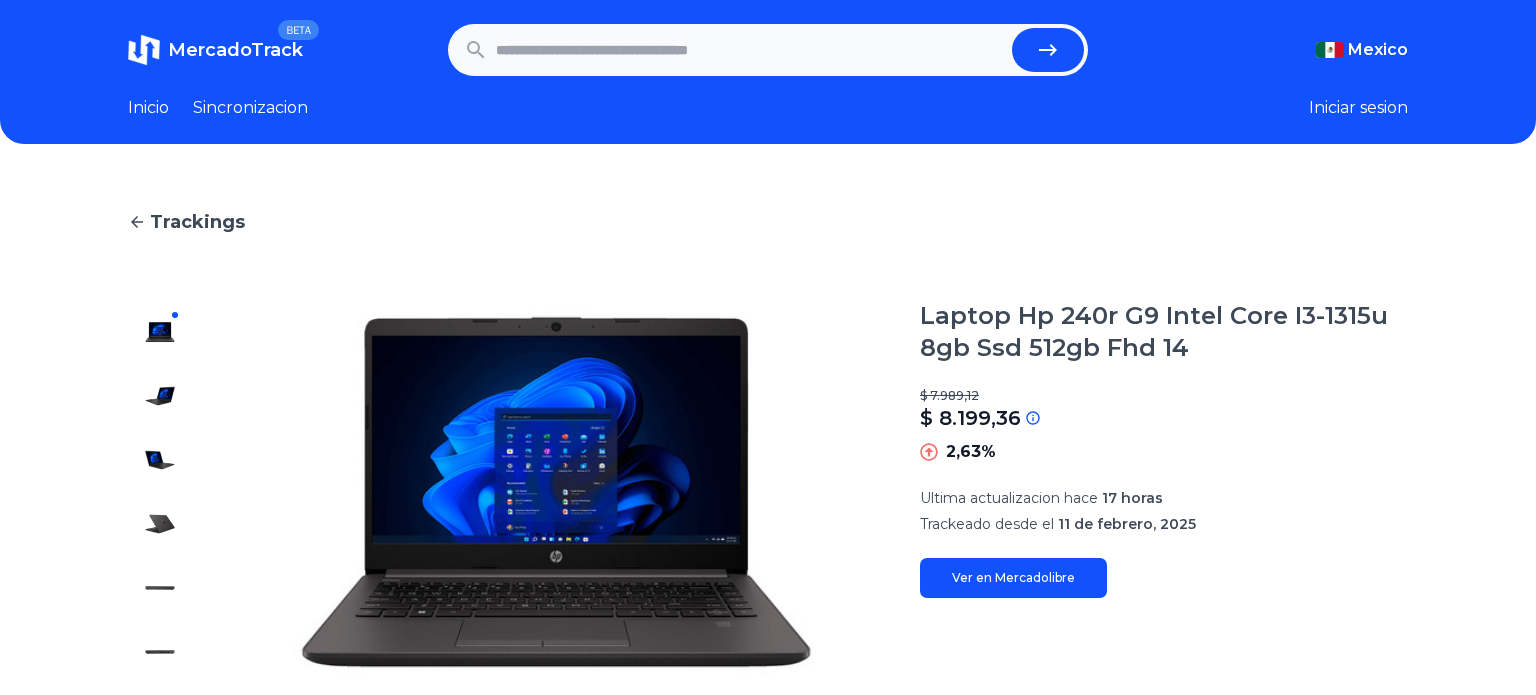type on "**********" 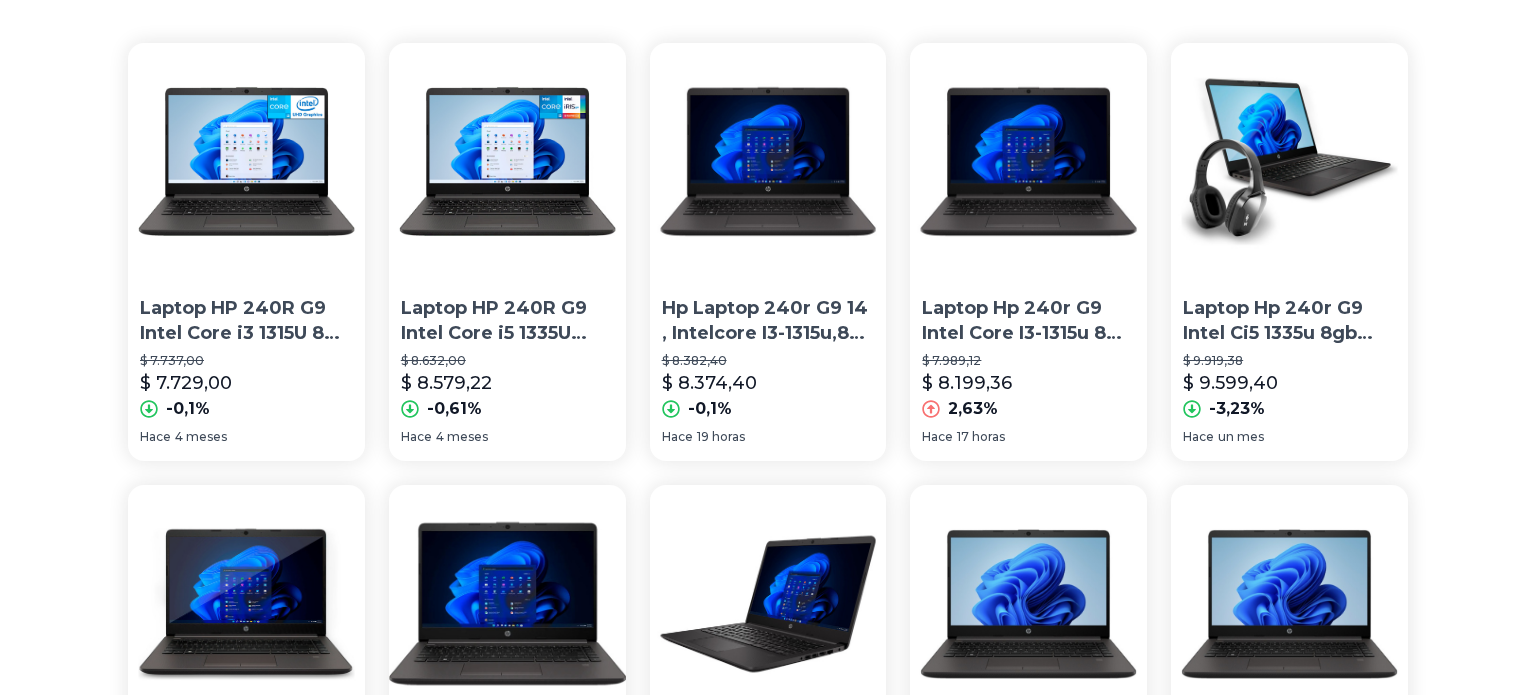 scroll, scrollTop: 166, scrollLeft: 0, axis: vertical 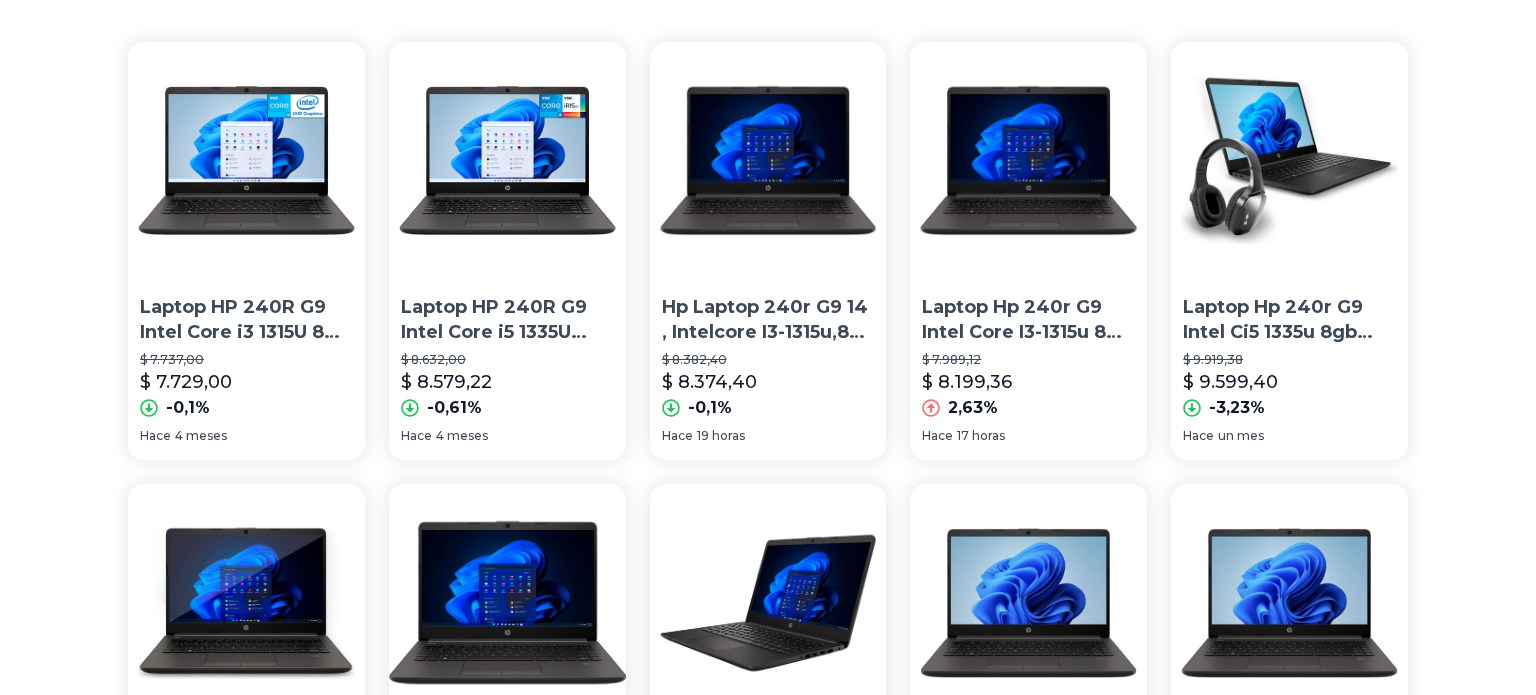 click on "Laptop Hp 240r G9 Intel Ci5 1335u 8gb 512gb Ssd 14 + Regalo" at bounding box center [1289, 320] 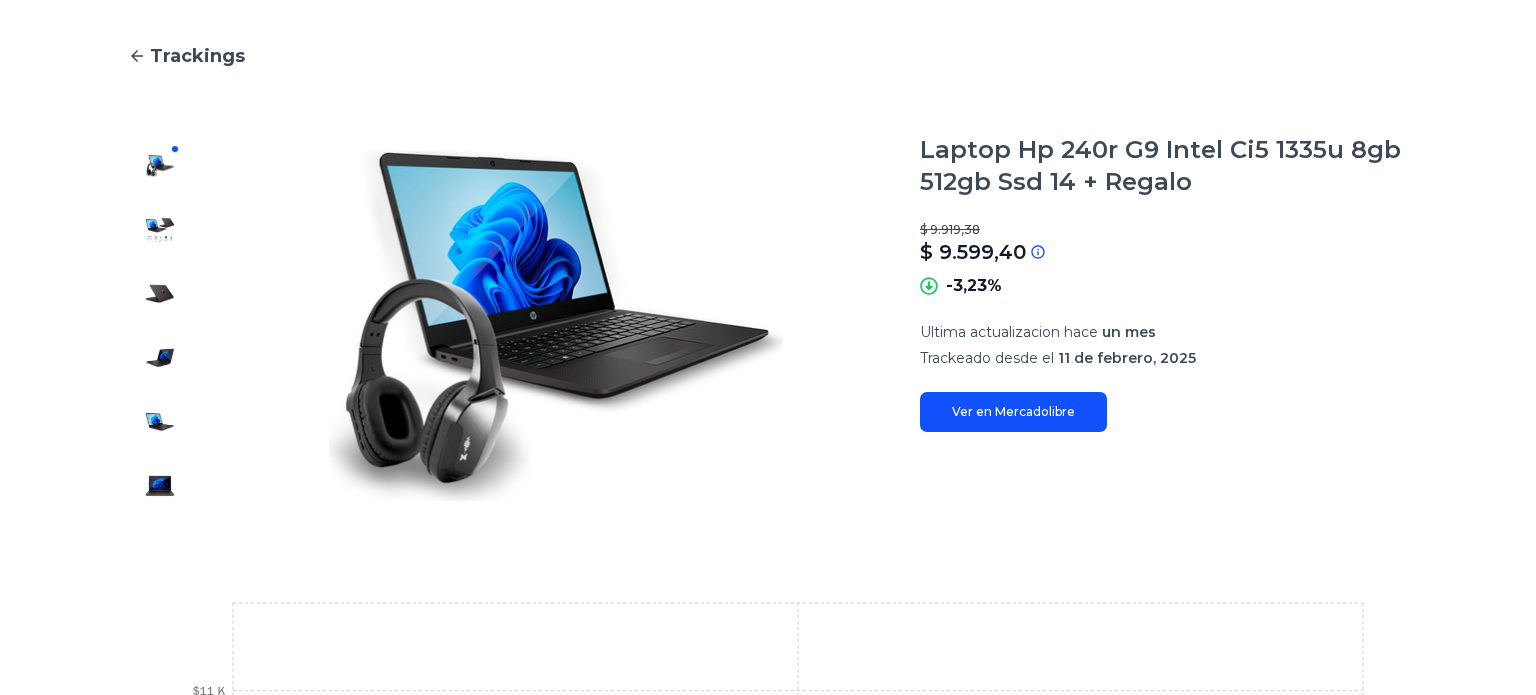 type on "**********" 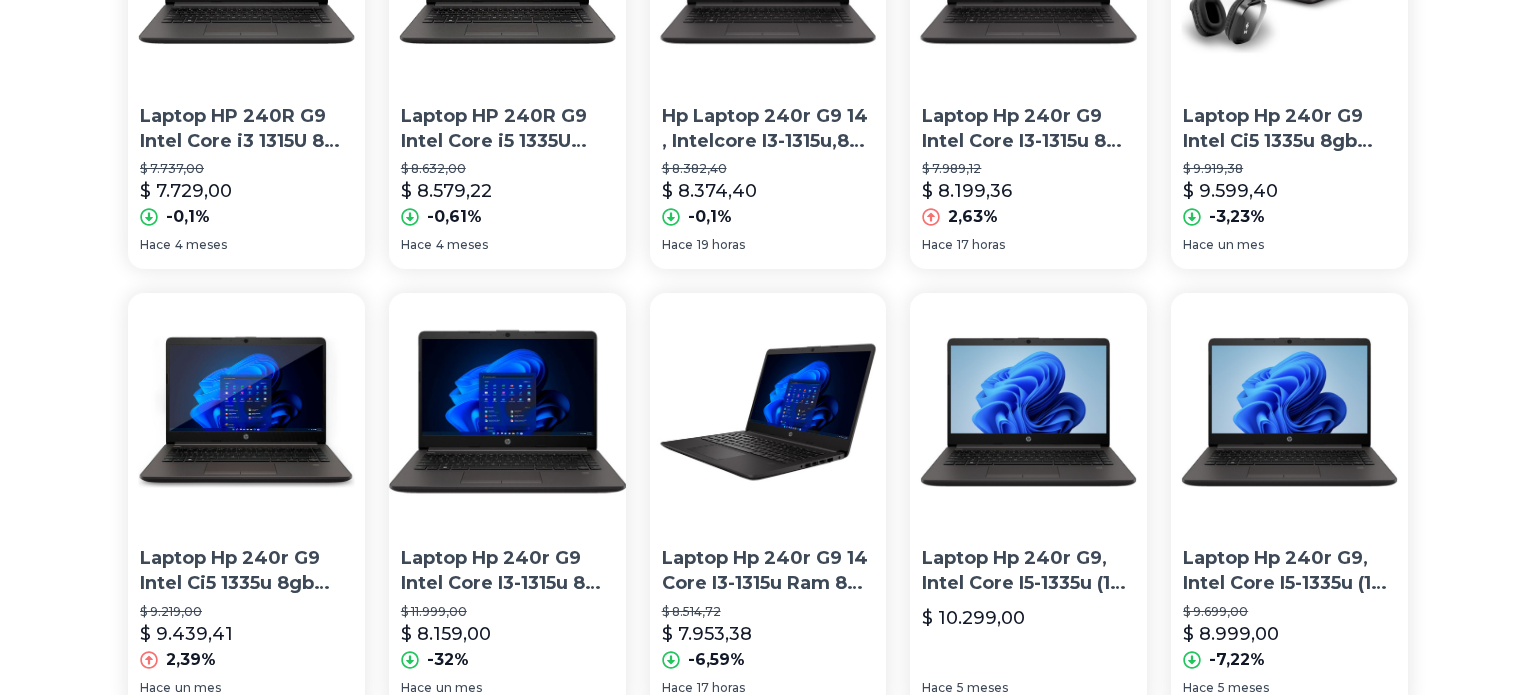 scroll, scrollTop: 405, scrollLeft: 0, axis: vertical 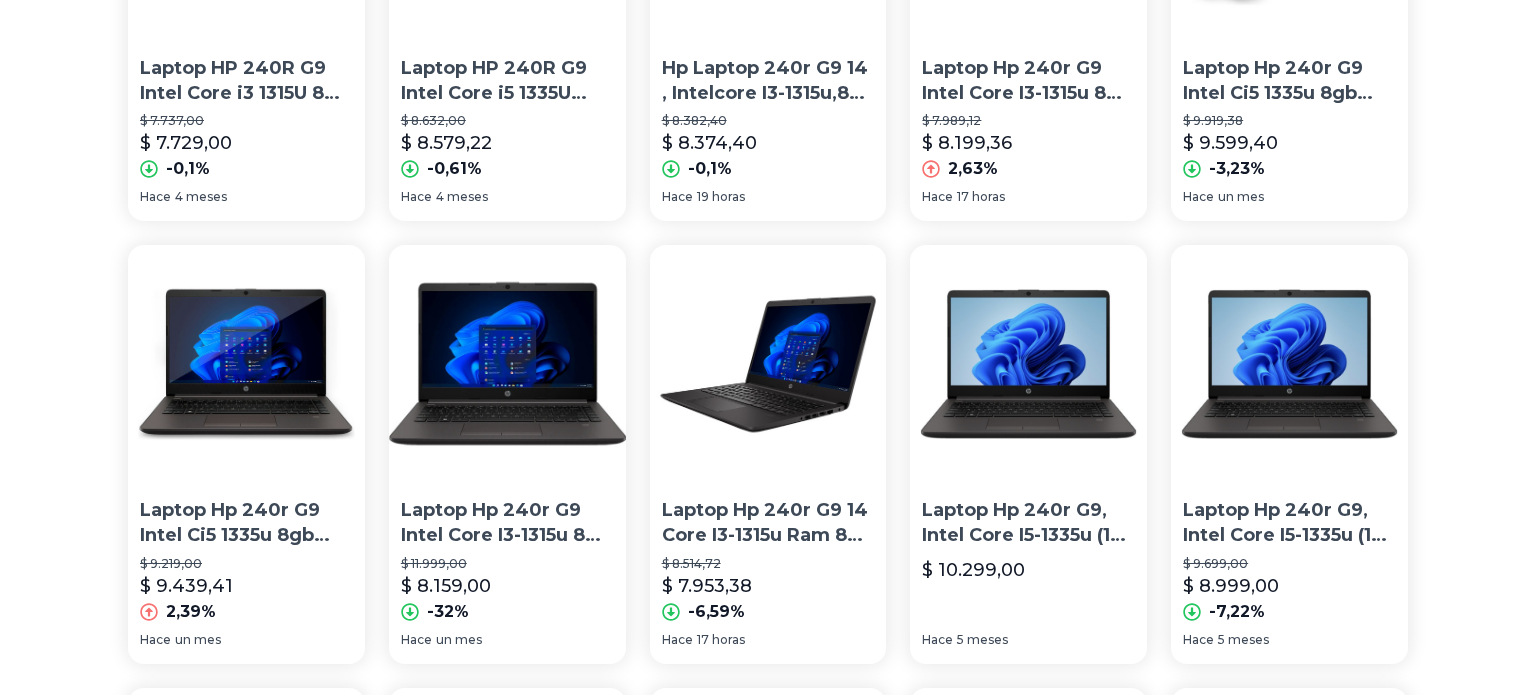 click at bounding box center (246, 363) 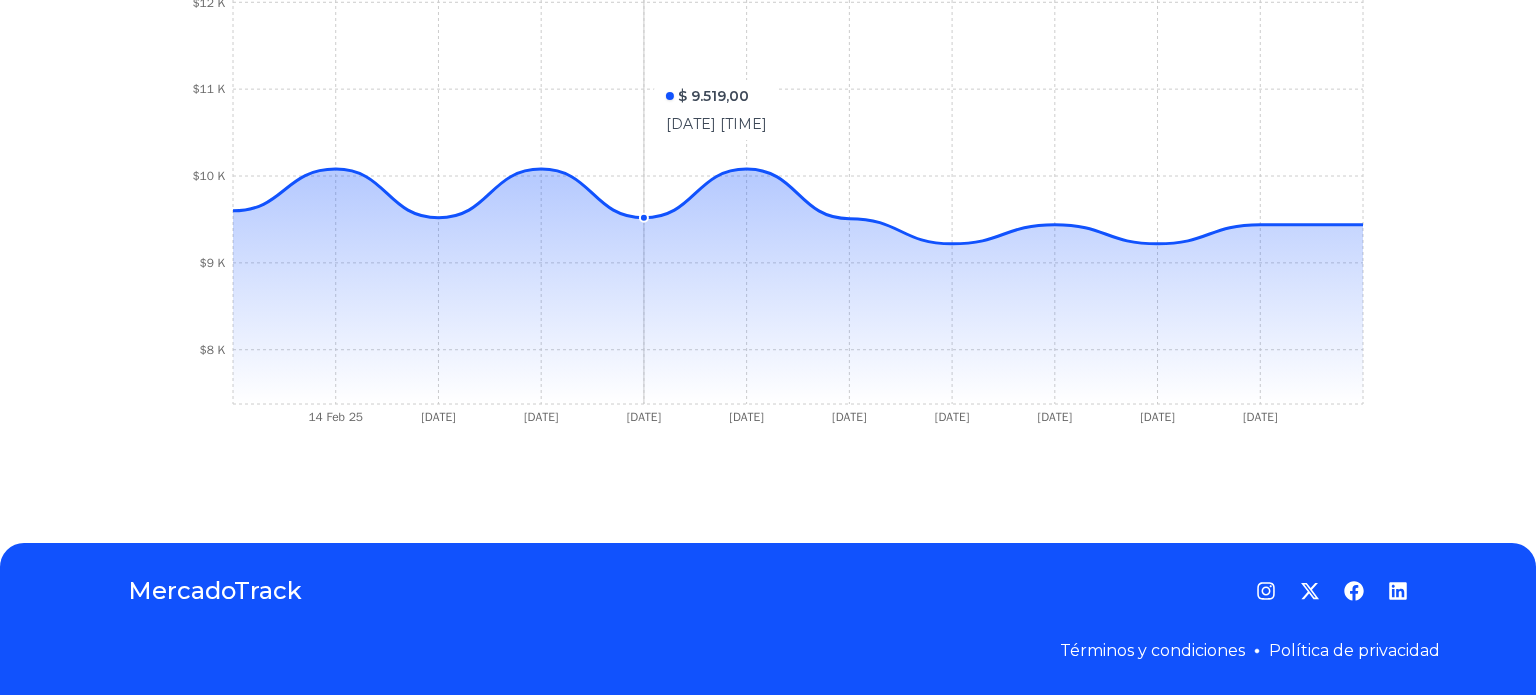 scroll, scrollTop: 0, scrollLeft: 0, axis: both 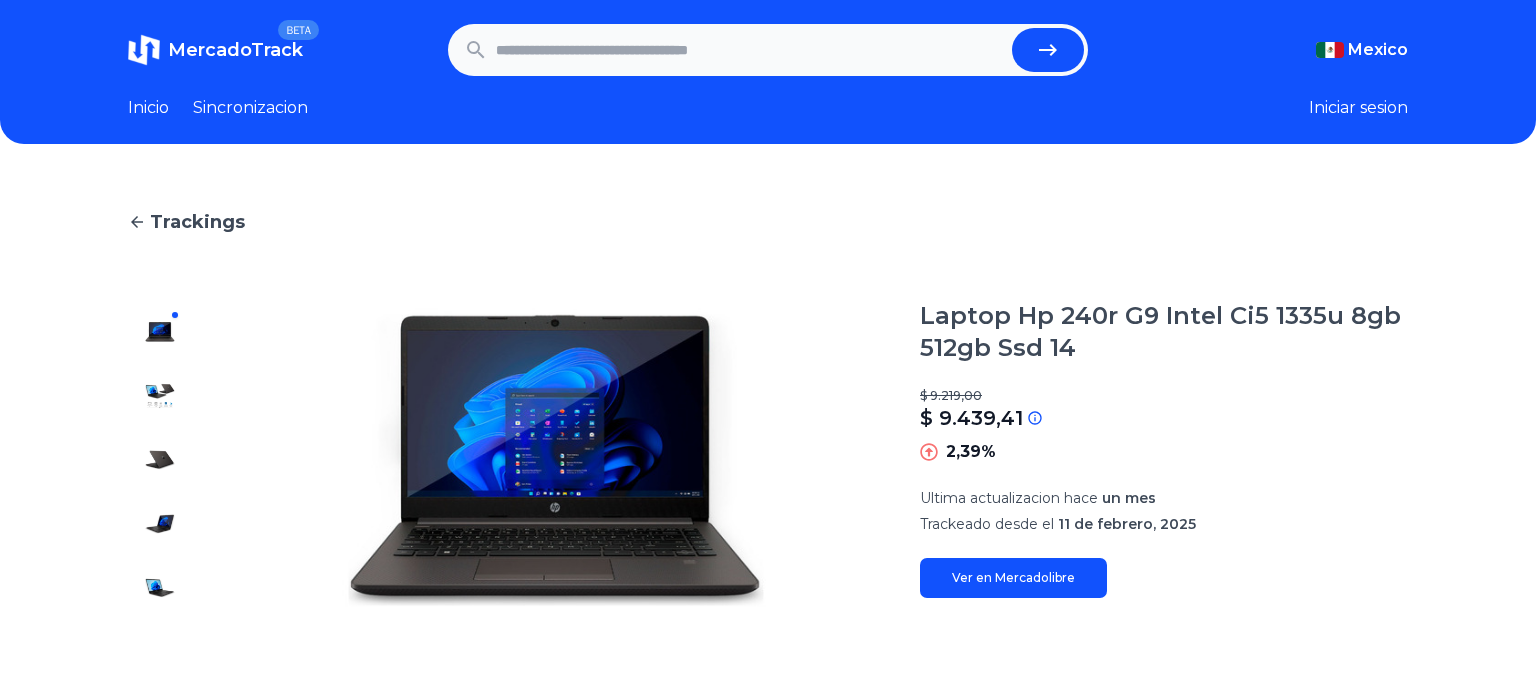 click at bounding box center (750, 50) 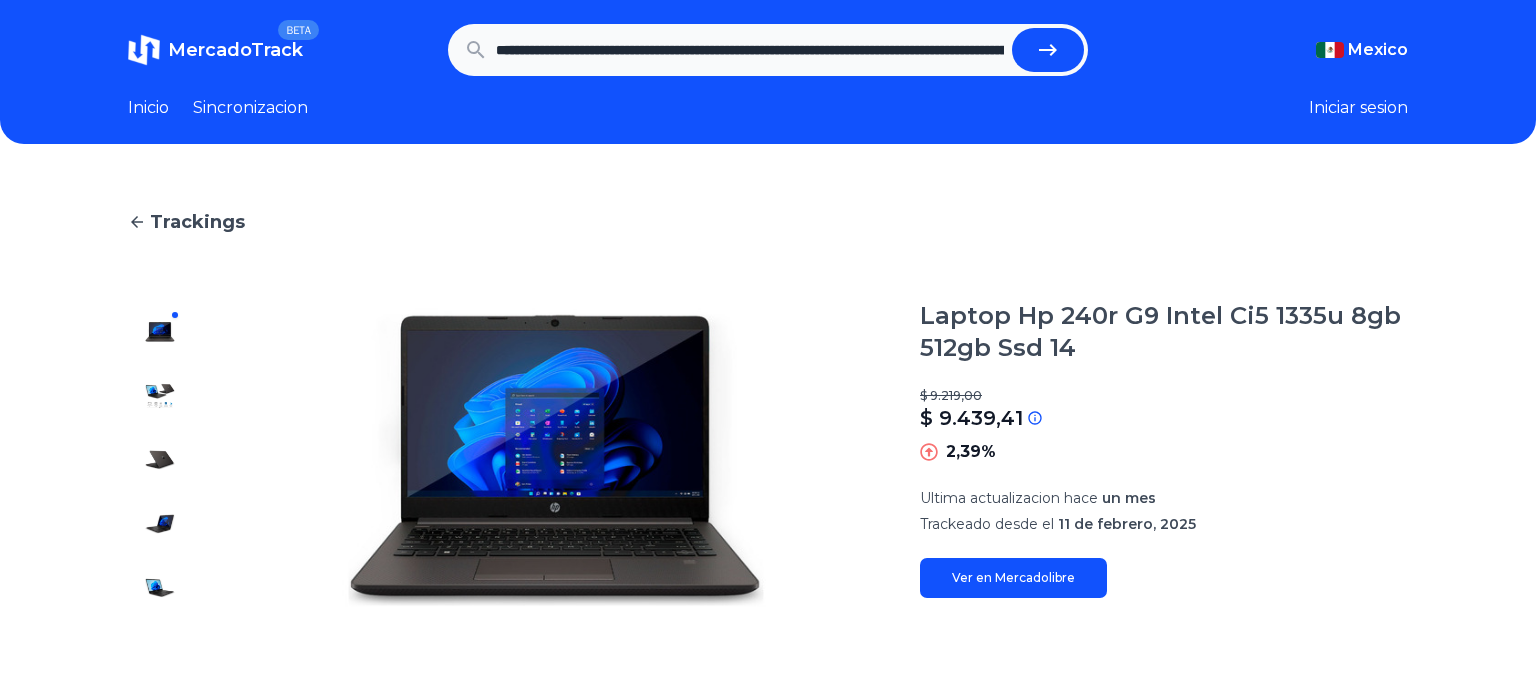 scroll, scrollTop: 0, scrollLeft: 2192, axis: horizontal 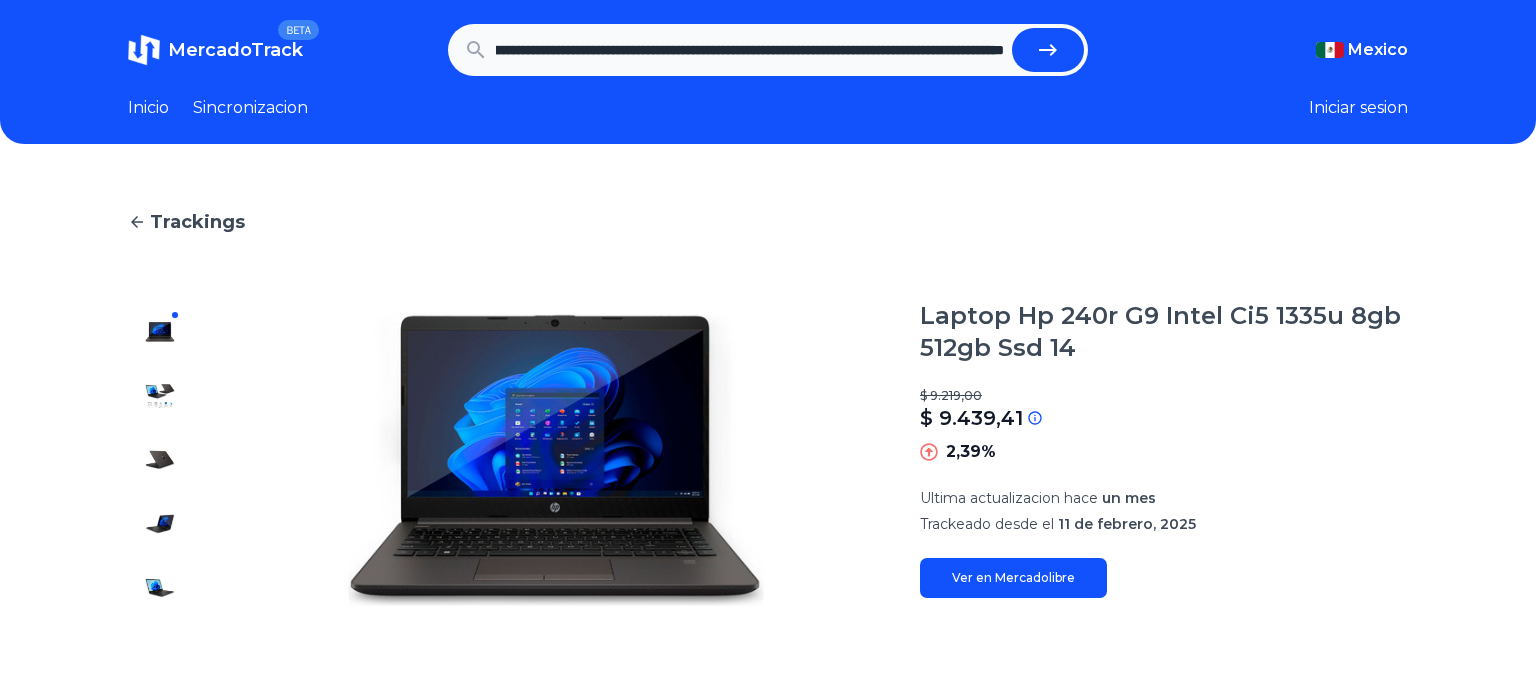 click at bounding box center (1048, 50) 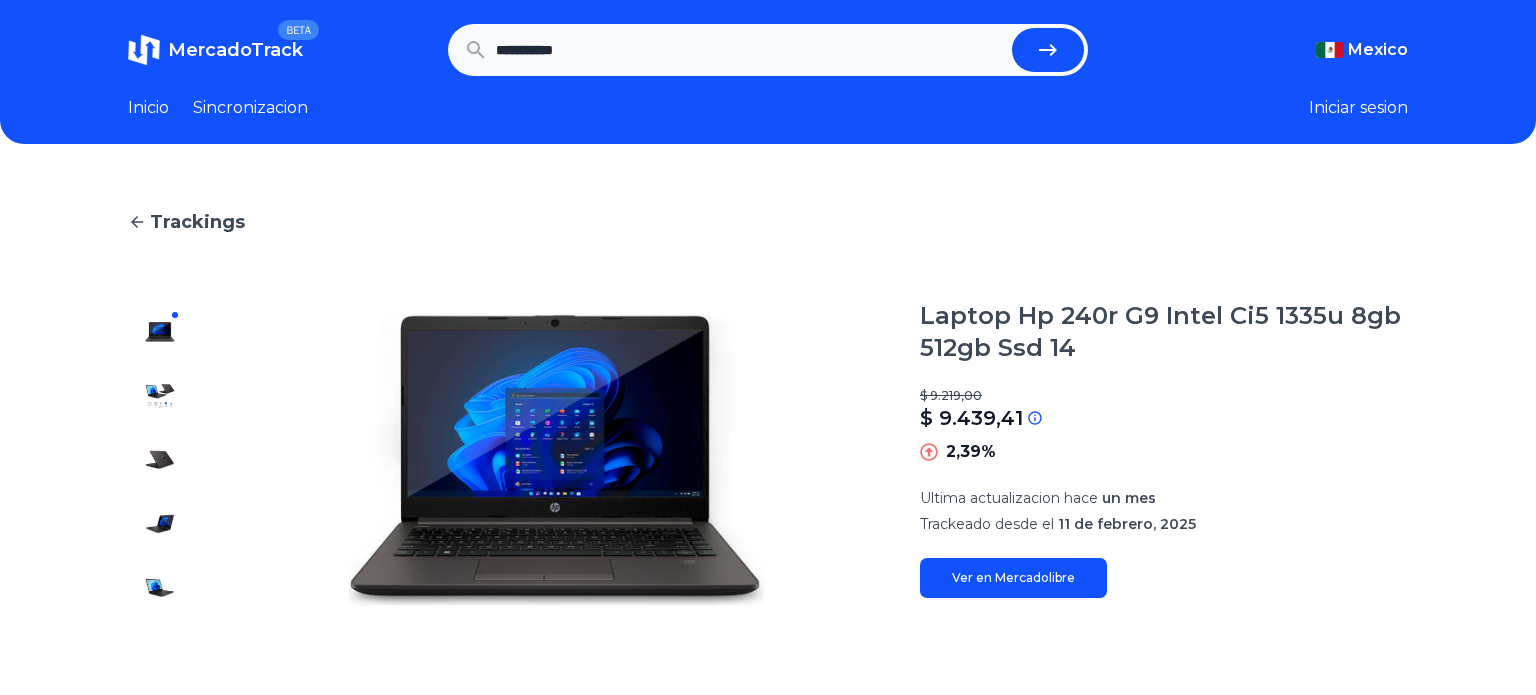 scroll, scrollTop: 0, scrollLeft: 0, axis: both 